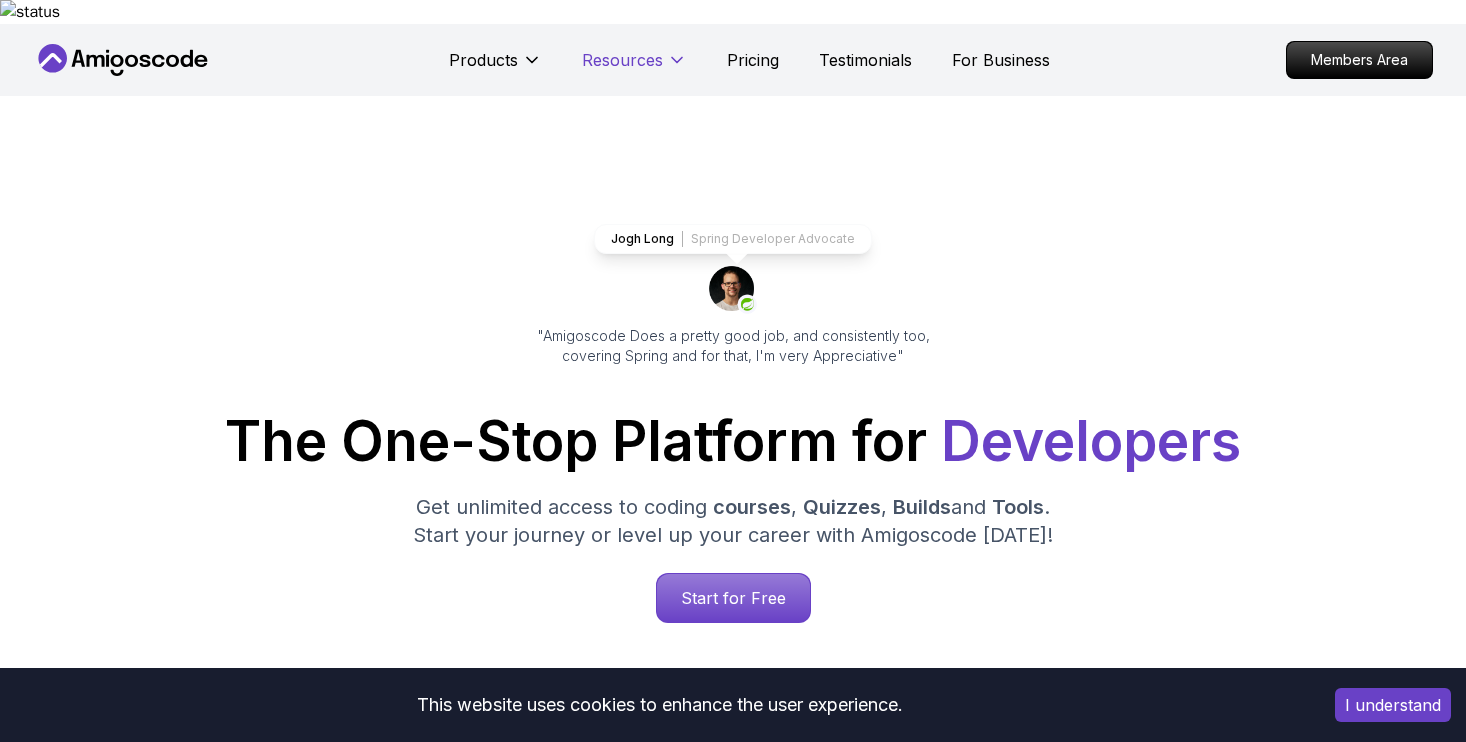 scroll, scrollTop: 0, scrollLeft: 0, axis: both 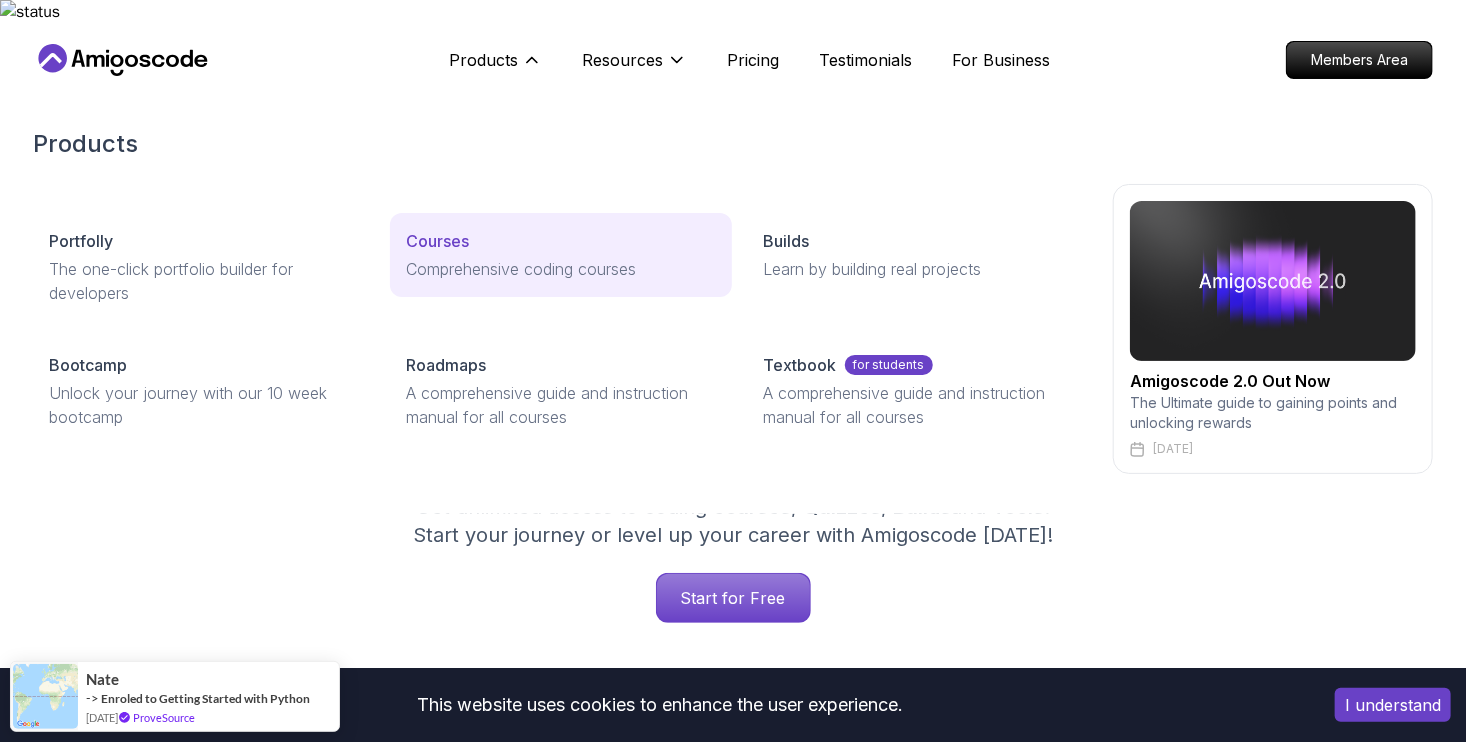 click on "Courses" at bounding box center [437, 241] 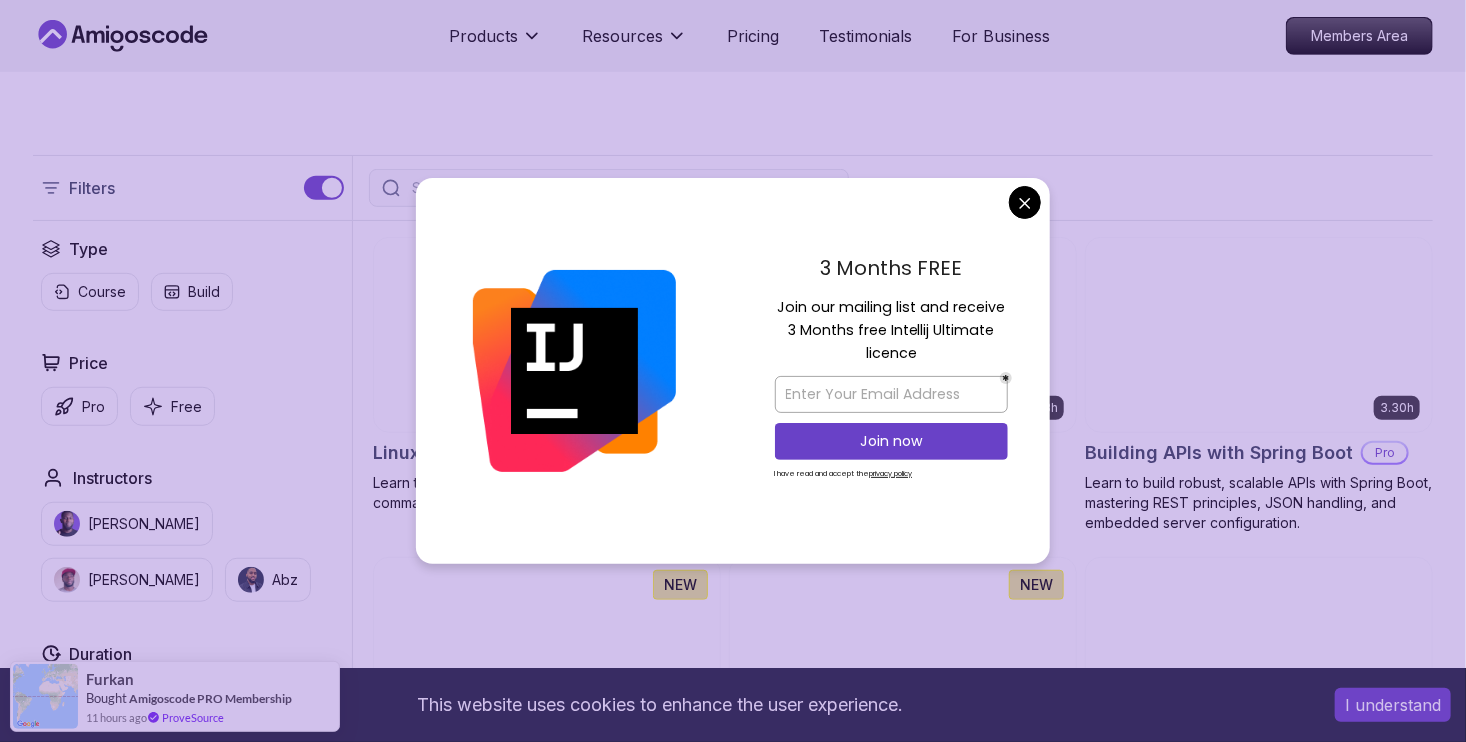 scroll, scrollTop: 700, scrollLeft: 0, axis: vertical 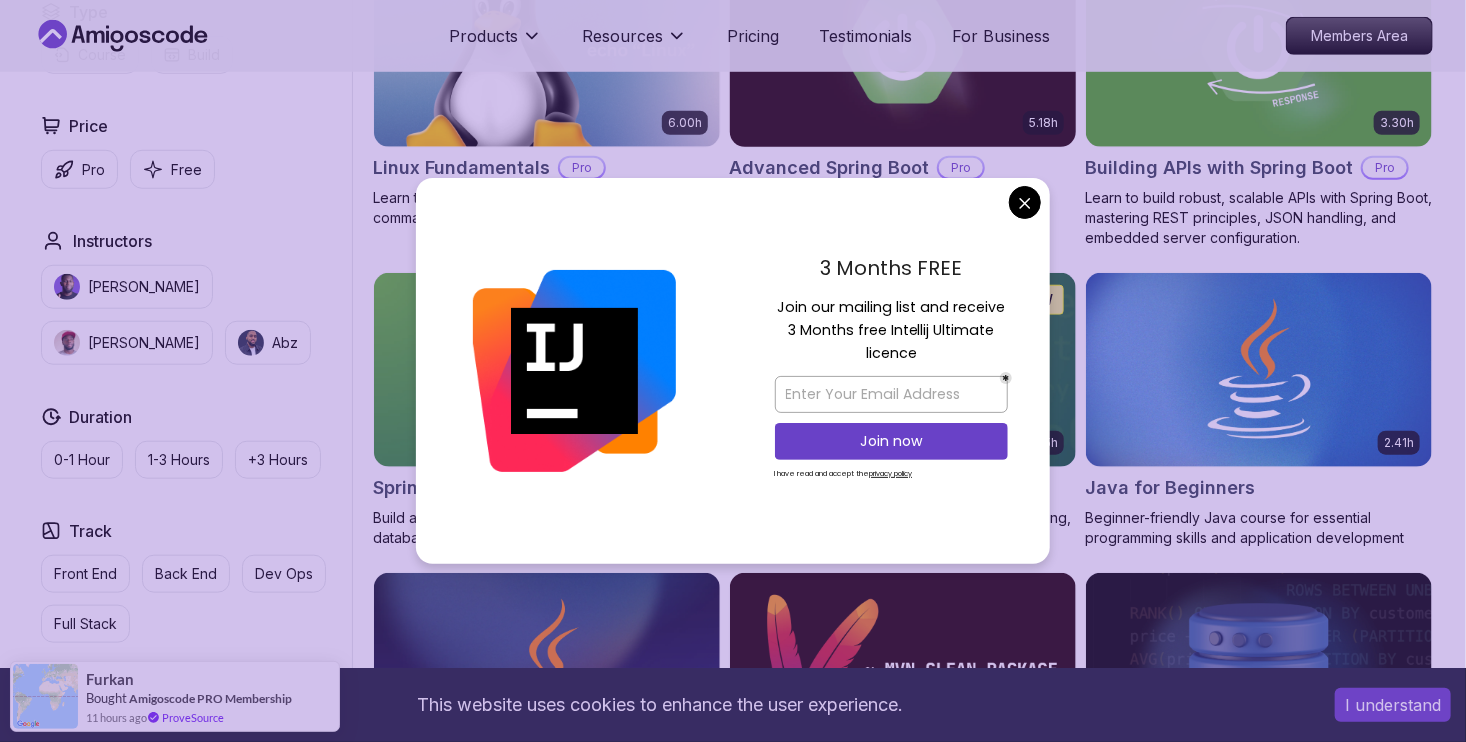 click on "This website uses cookies to enhance the user experience. I understand Products Resources Pricing Testimonials For Business Members Area Products Resources Pricing Testimonials For Business Members Area All Courses Learn Java, Spring Boot, DevOps & More with Amigoscode Premium Courses Master in-demand skills like Java, Spring Boot, DevOps, React, and more through hands-on, expert-led courses. Advance your software development career with real-world projects and practical learning. Filters Filters Type Course Build Price Pro Free Instructors Nelson Djalo Richard Abz Duration 0-1 Hour 1-3 Hours +3 Hours Track Front End Back End Dev Ops Full Stack Level Junior Mid-level Senior 6.00h Linux Fundamentals Pro Learn the fundamentals of Linux and how to use the command line 5.18h Advanced Spring Boot Pro Dive deep into Spring Boot with our advanced course, designed to take your skills from intermediate to expert level. 3.30h Building APIs with Spring Boot Pro 1.67h NEW Spring Boot for Beginners 6.65h NEW Pro 2.41h Pro" at bounding box center [733, 4309] 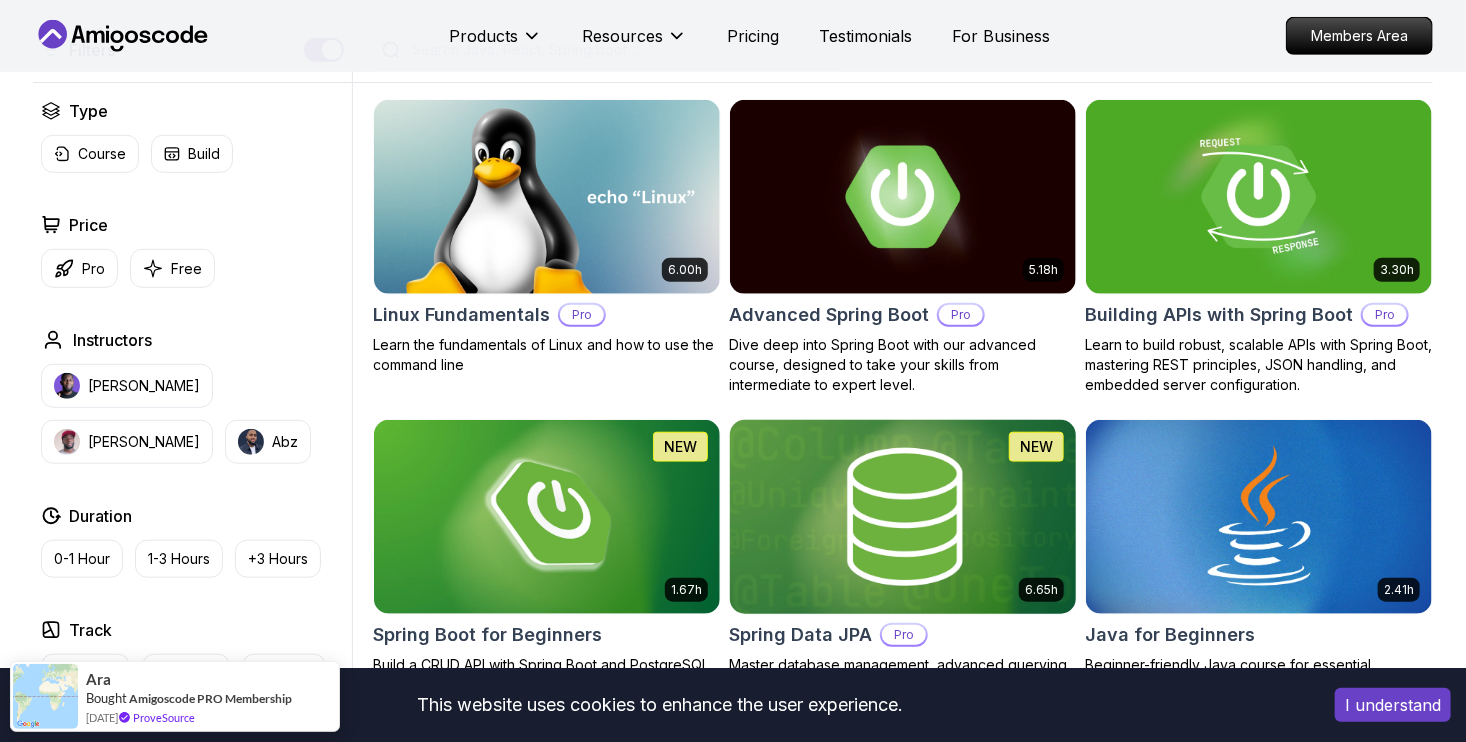 scroll, scrollTop: 700, scrollLeft: 0, axis: vertical 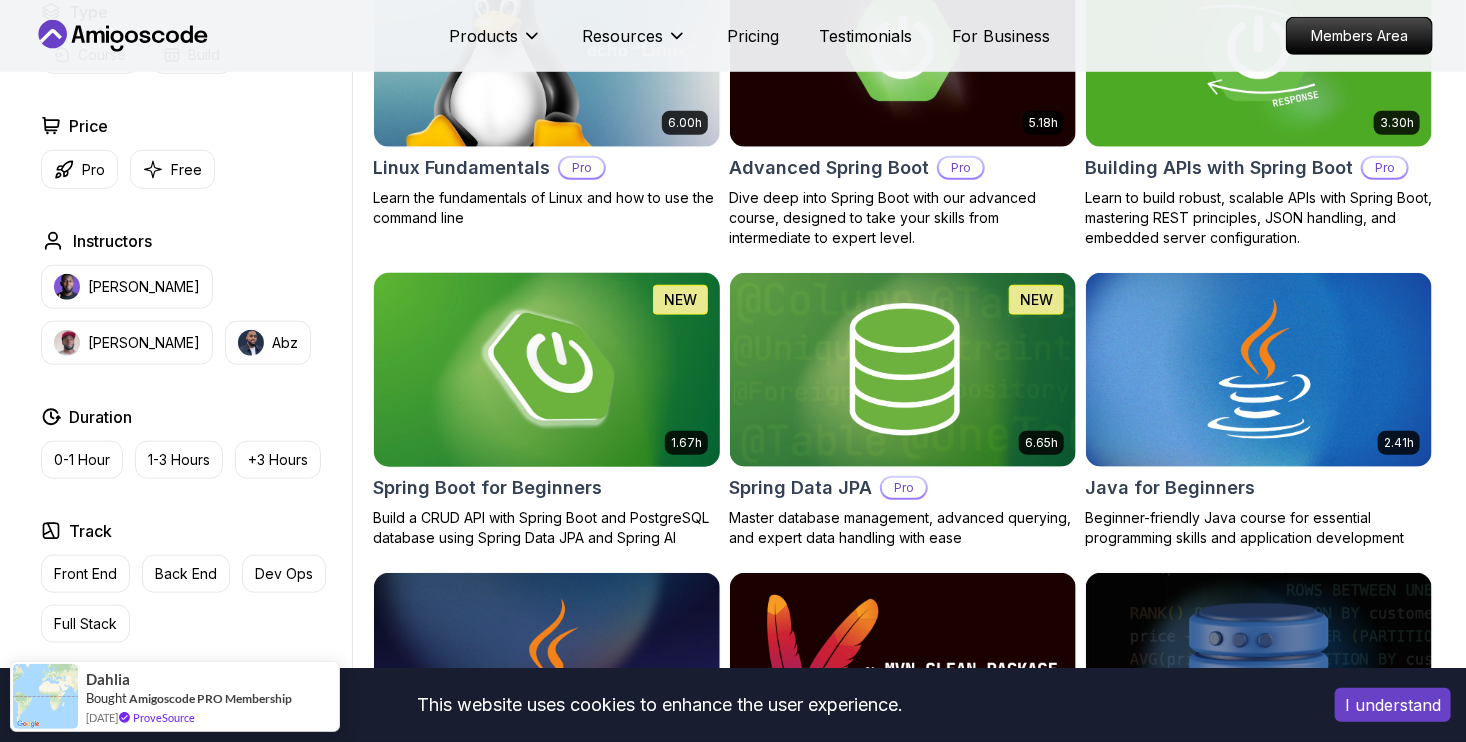 click at bounding box center (546, 369) 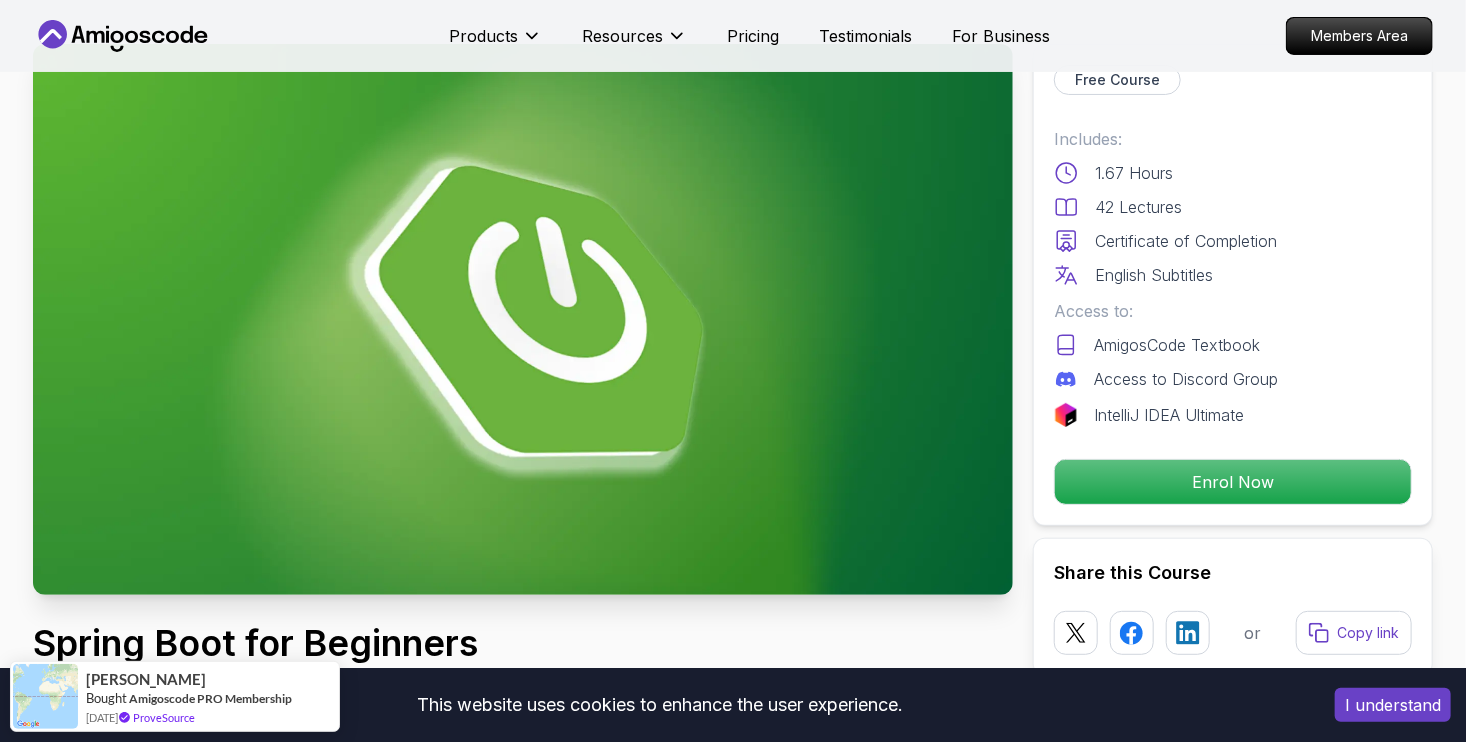 scroll, scrollTop: 200, scrollLeft: 0, axis: vertical 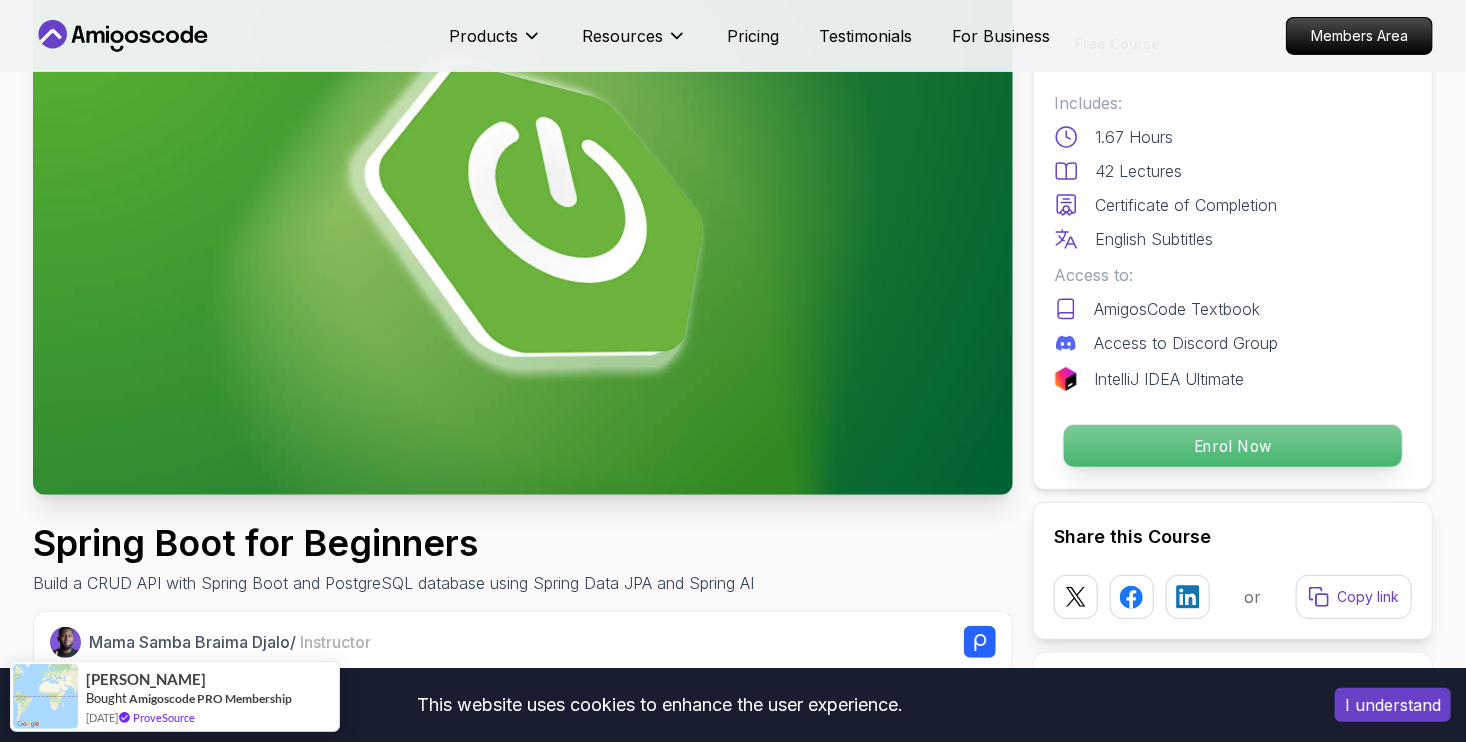 click on "Enrol Now" at bounding box center [1233, 446] 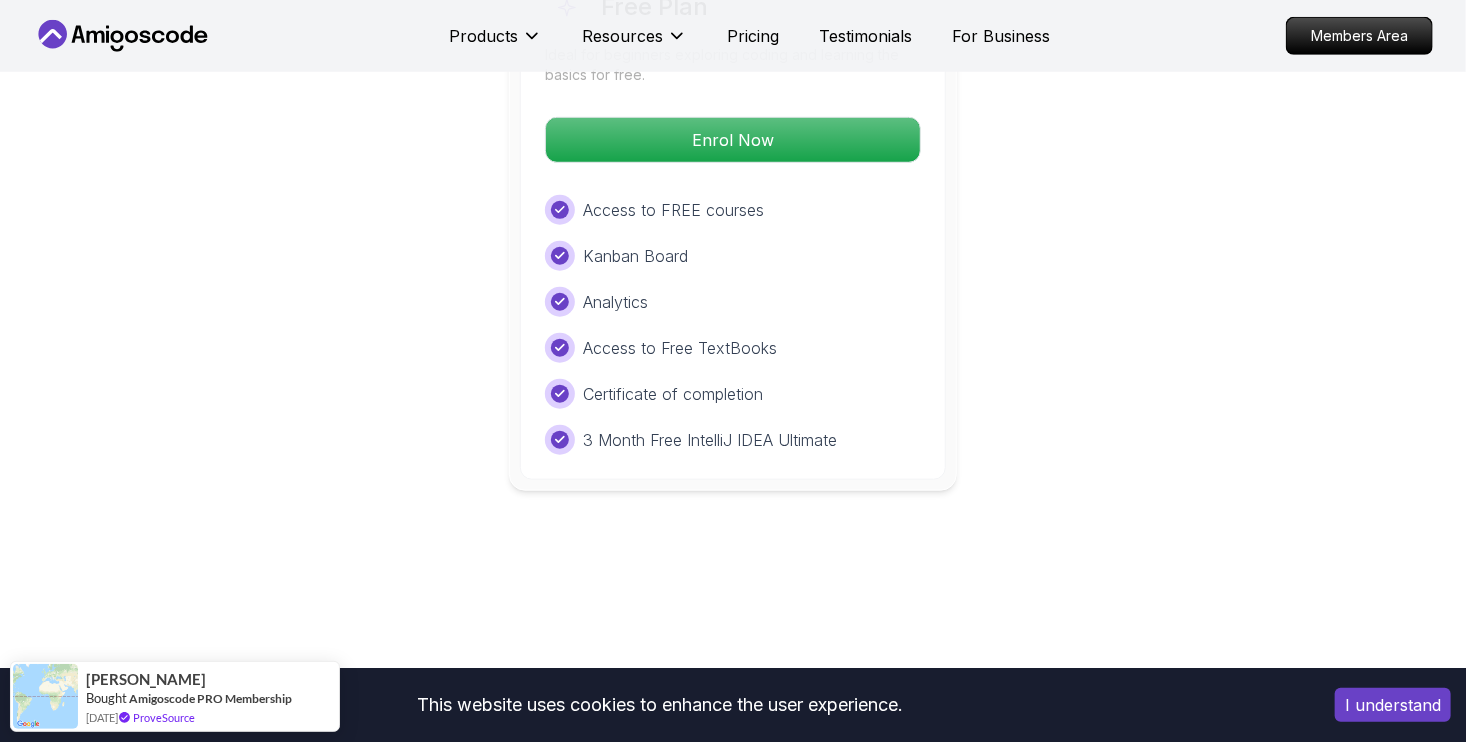 scroll, scrollTop: 4120, scrollLeft: 0, axis: vertical 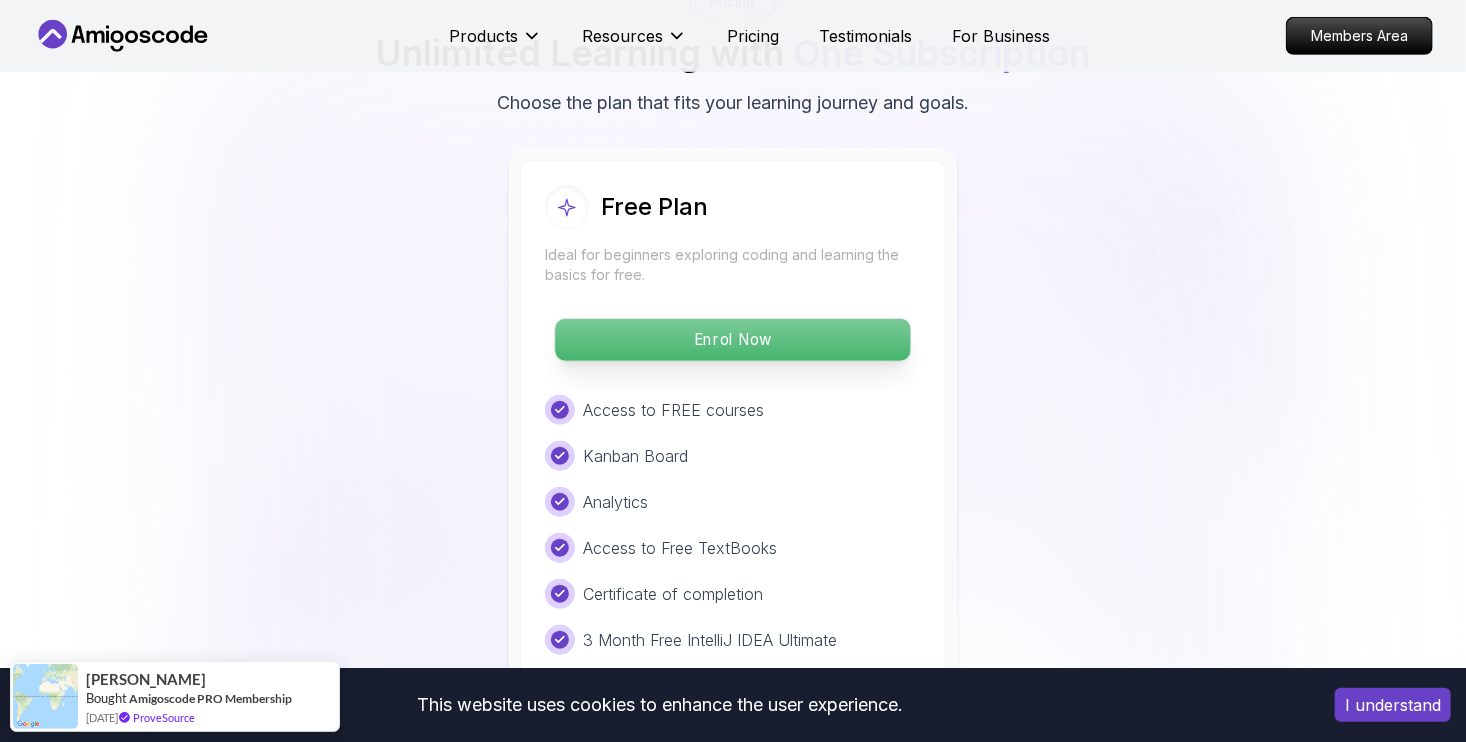 click on "Enrol Now" at bounding box center [732, 340] 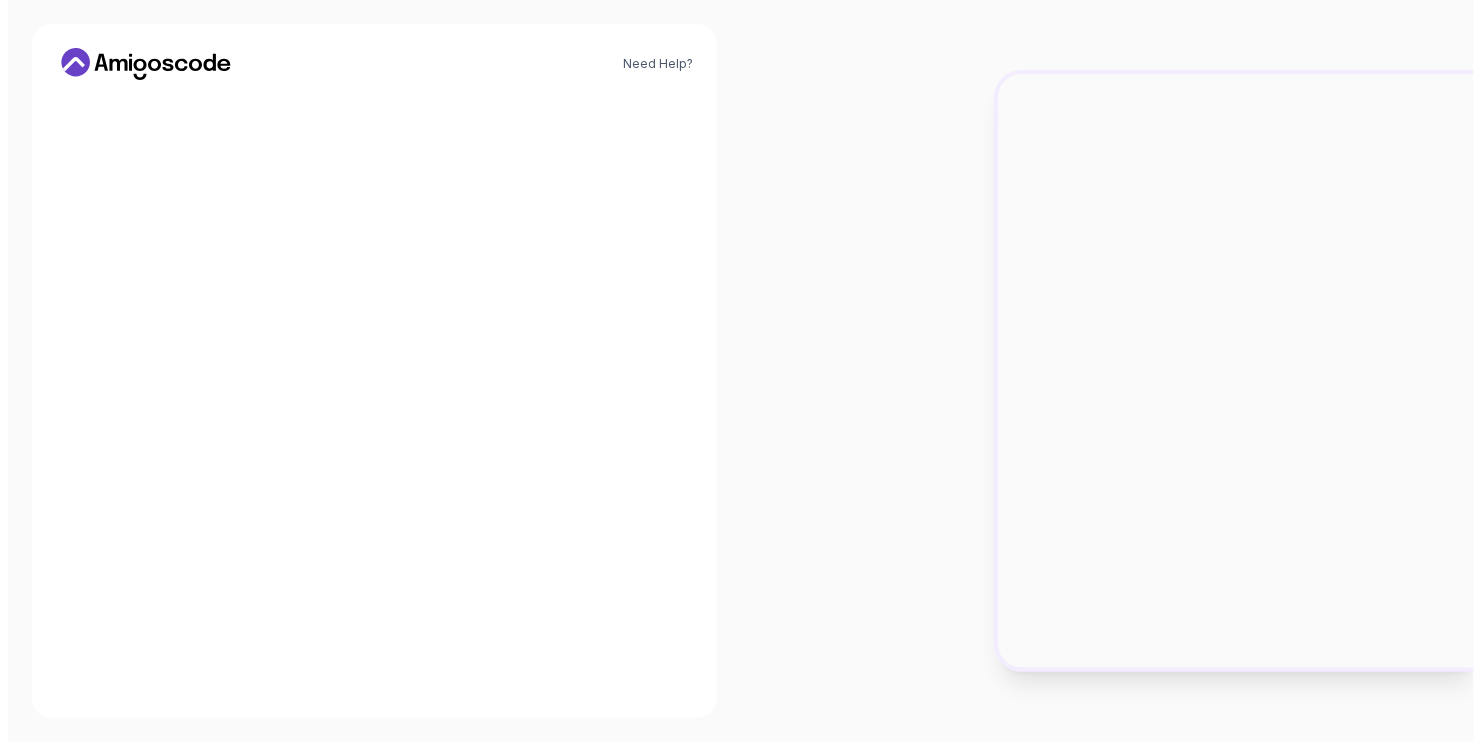 scroll, scrollTop: 0, scrollLeft: 0, axis: both 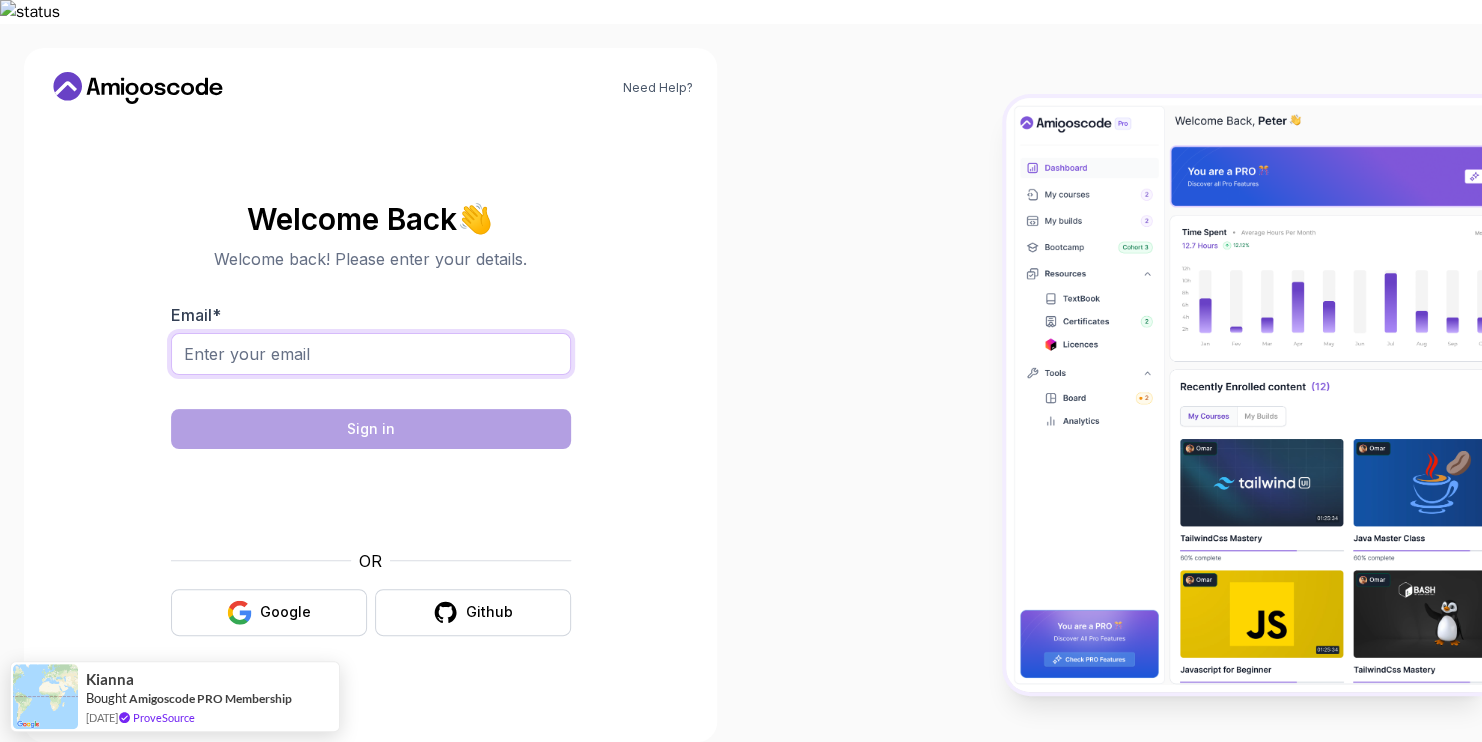 click on "Email *" at bounding box center (371, 354) 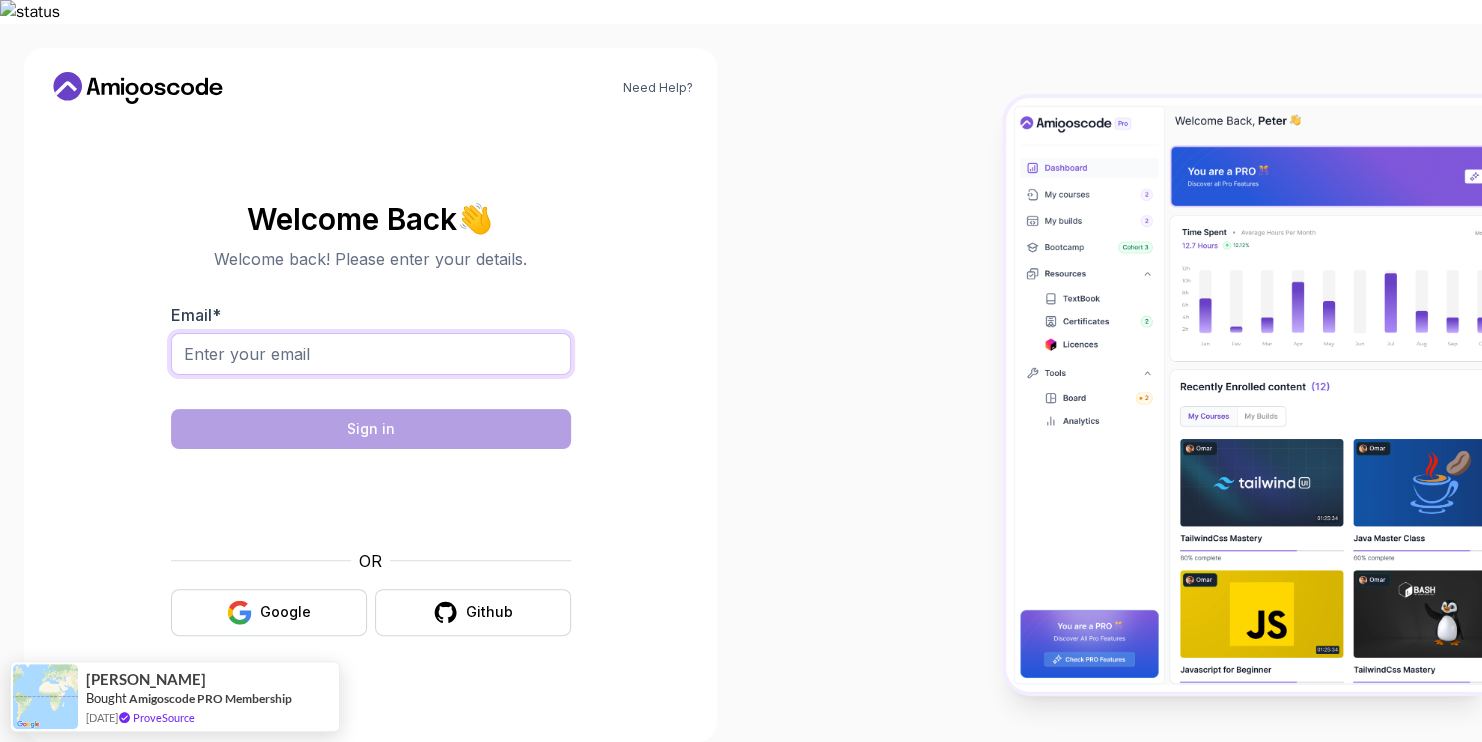 type on "rayanrafeeq585@gmail.com" 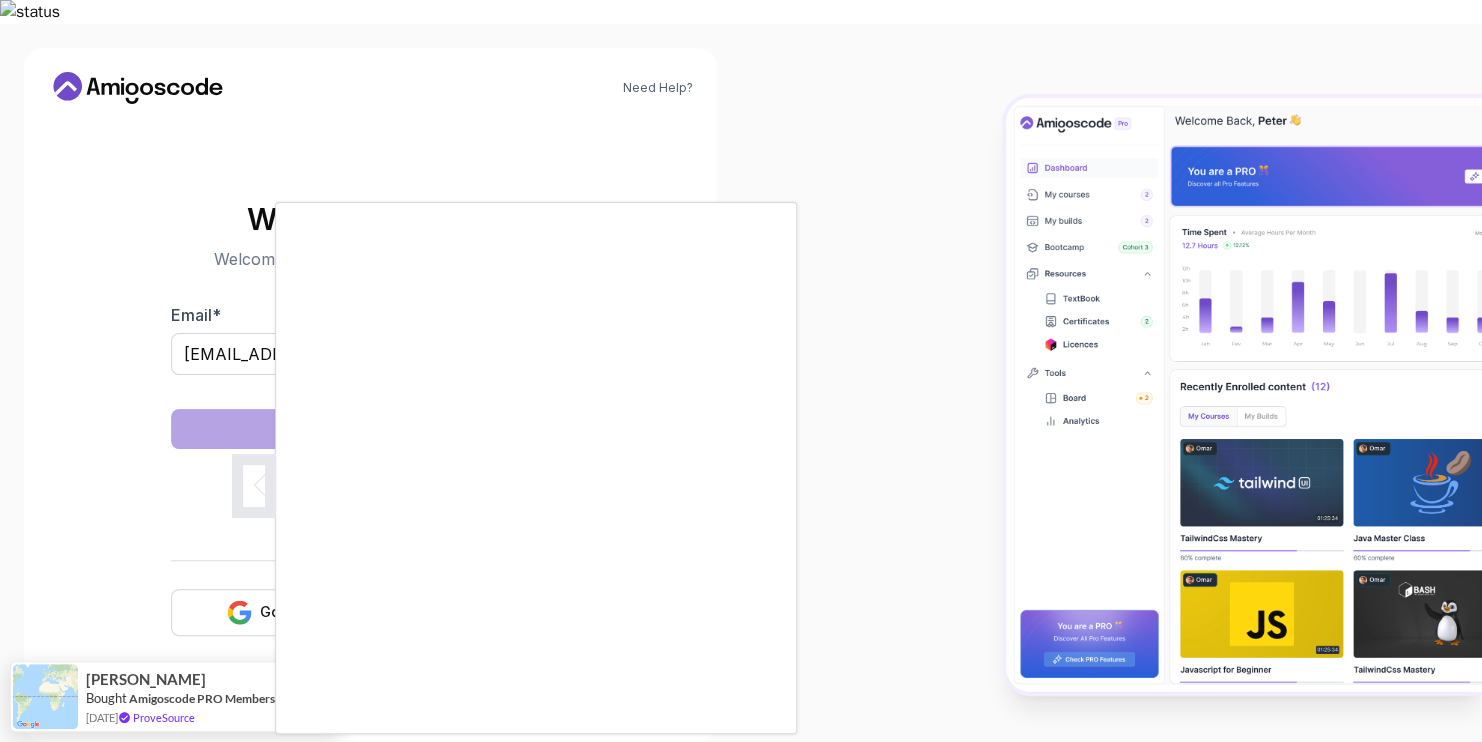 click at bounding box center [741, 371] 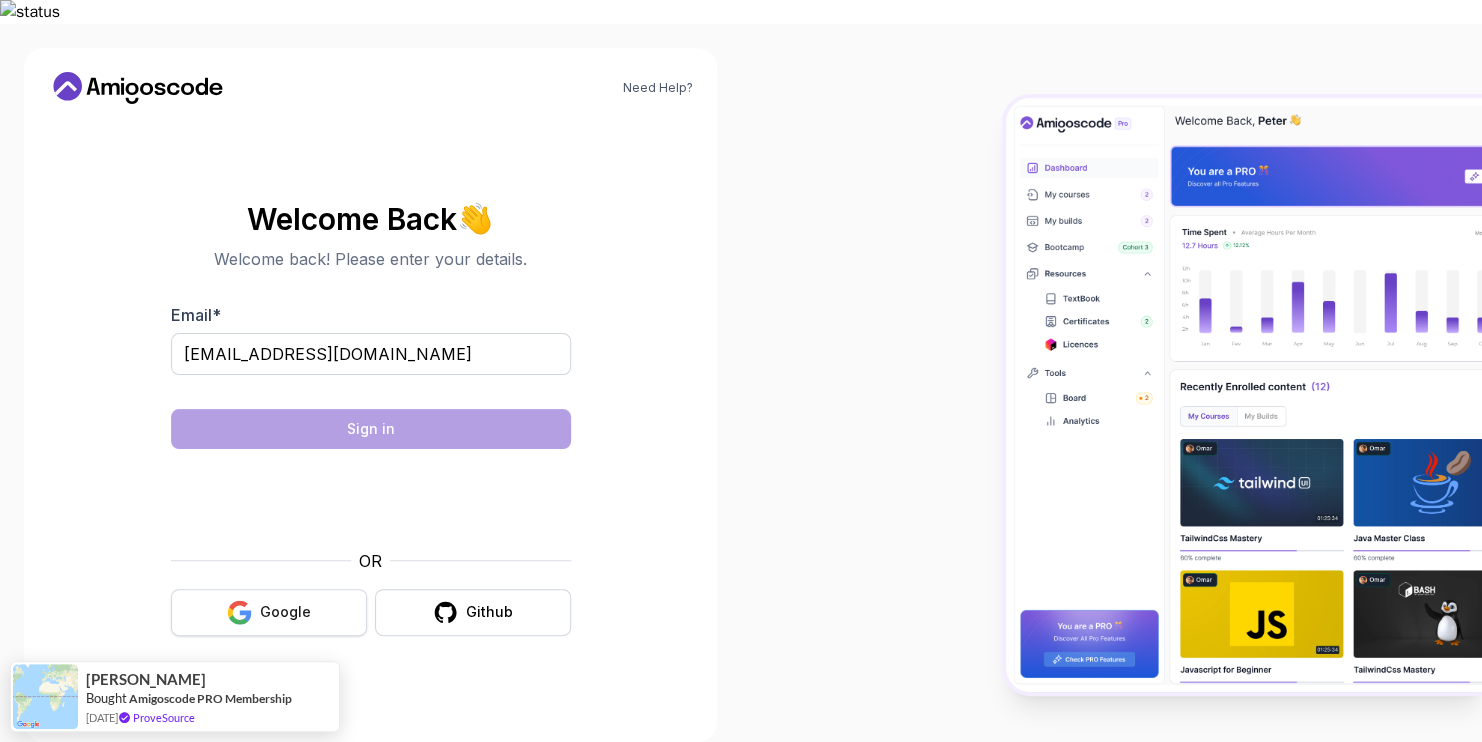 click on "Google" at bounding box center [269, 612] 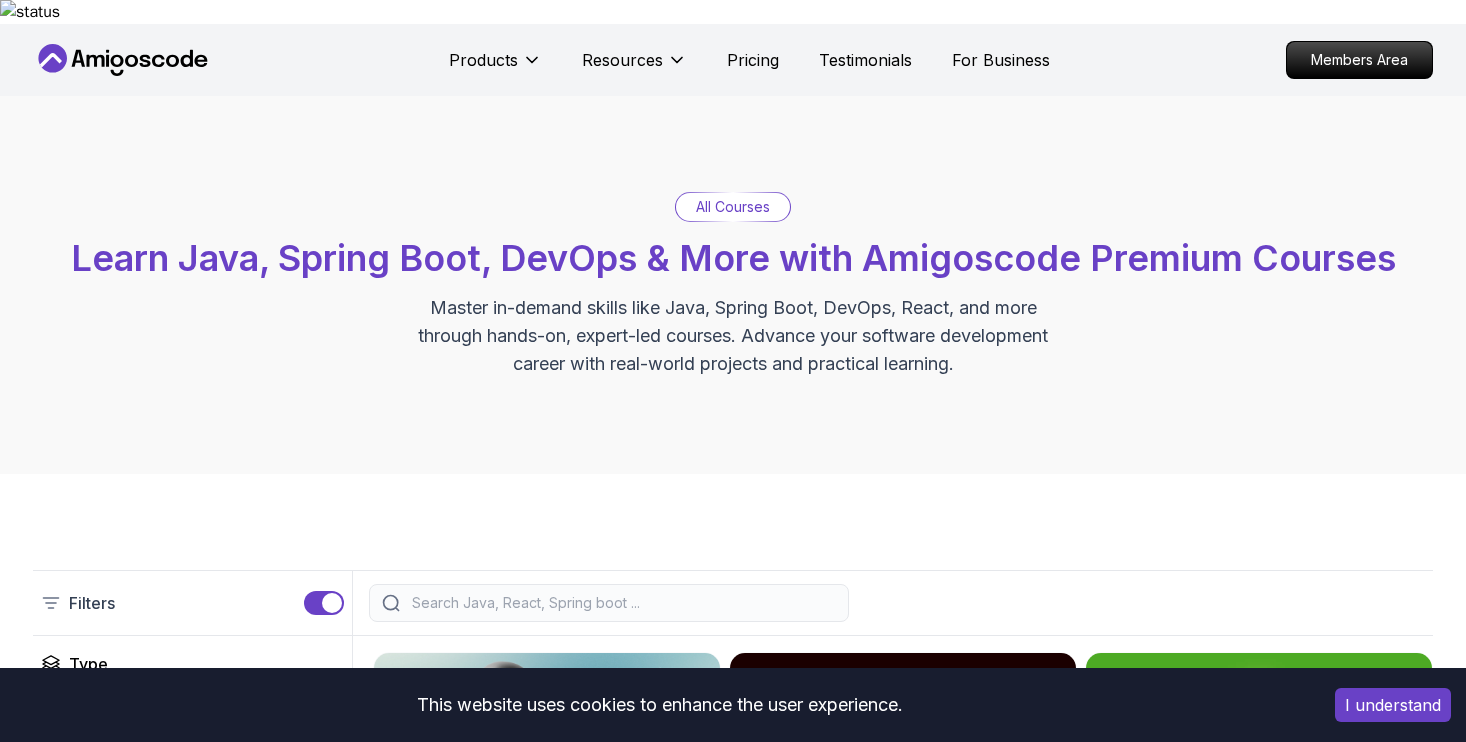 scroll, scrollTop: 0, scrollLeft: 0, axis: both 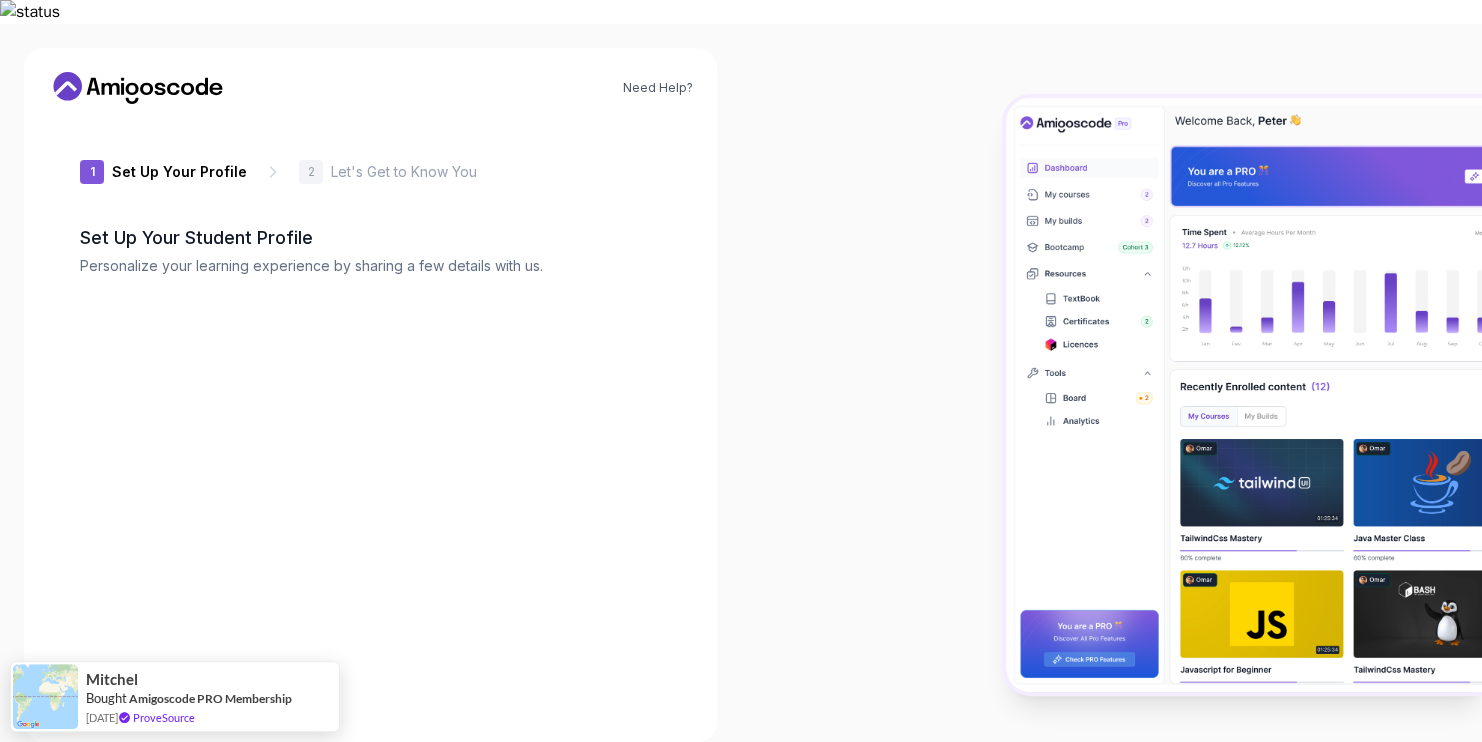 type on "swiftlion7aa7d" 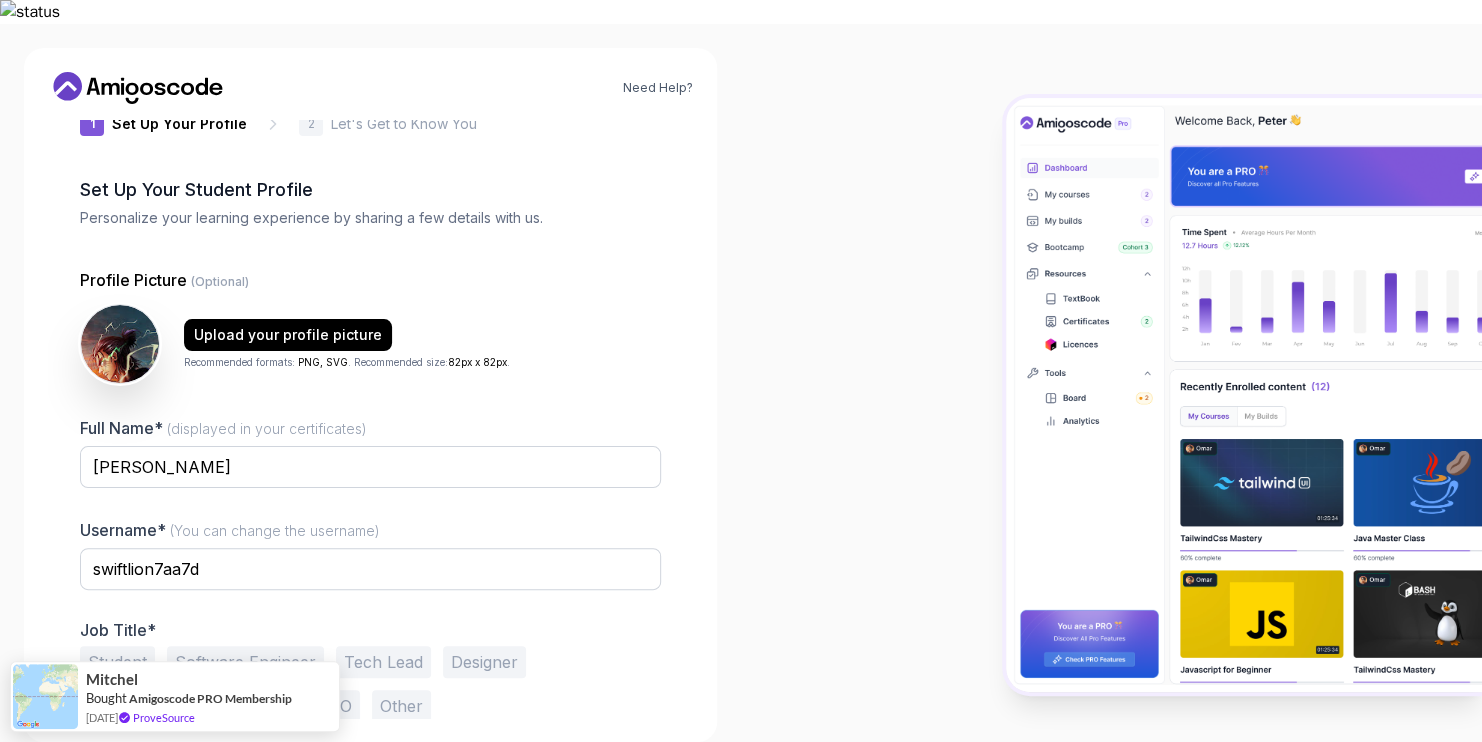 scroll, scrollTop: 92, scrollLeft: 0, axis: vertical 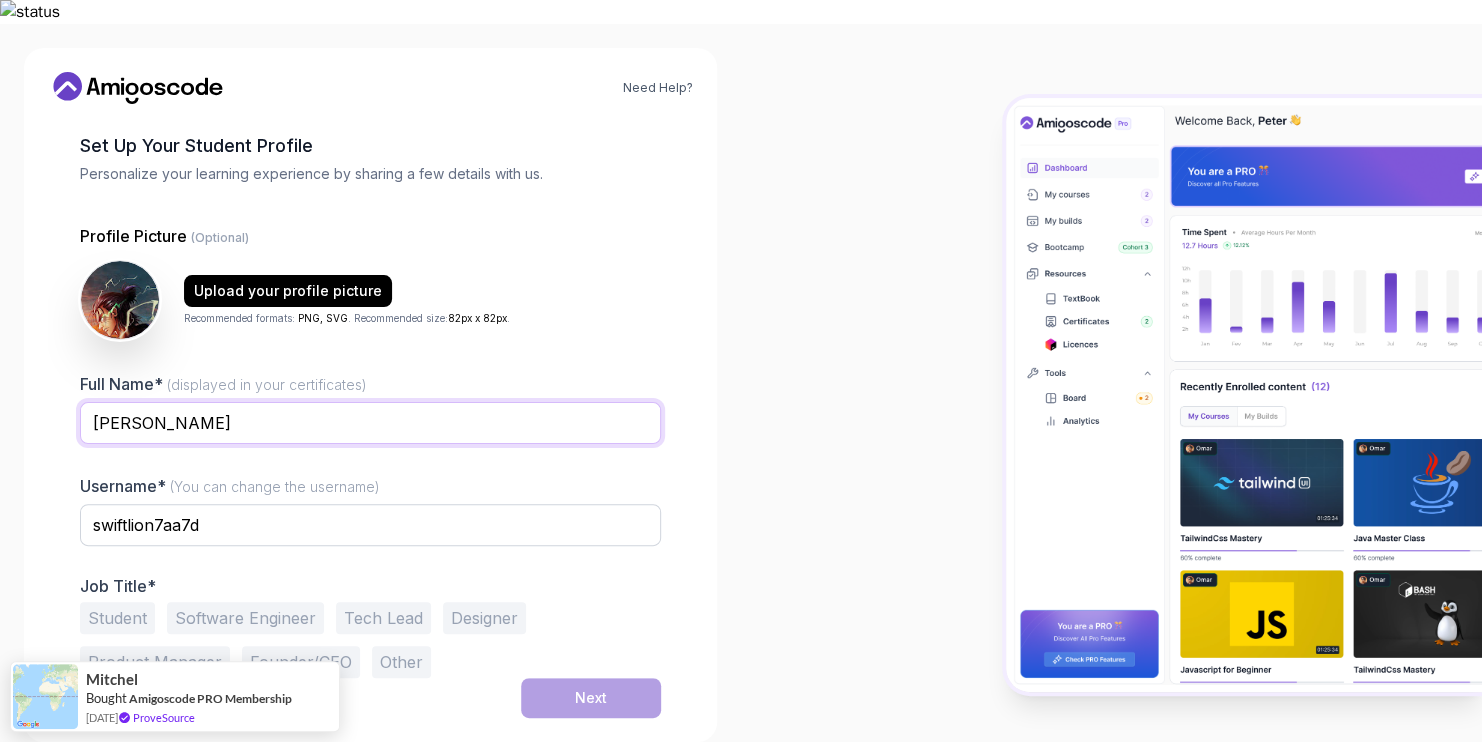 drag, startPoint x: 212, startPoint y: 401, endPoint x: 143, endPoint y: 401, distance: 69 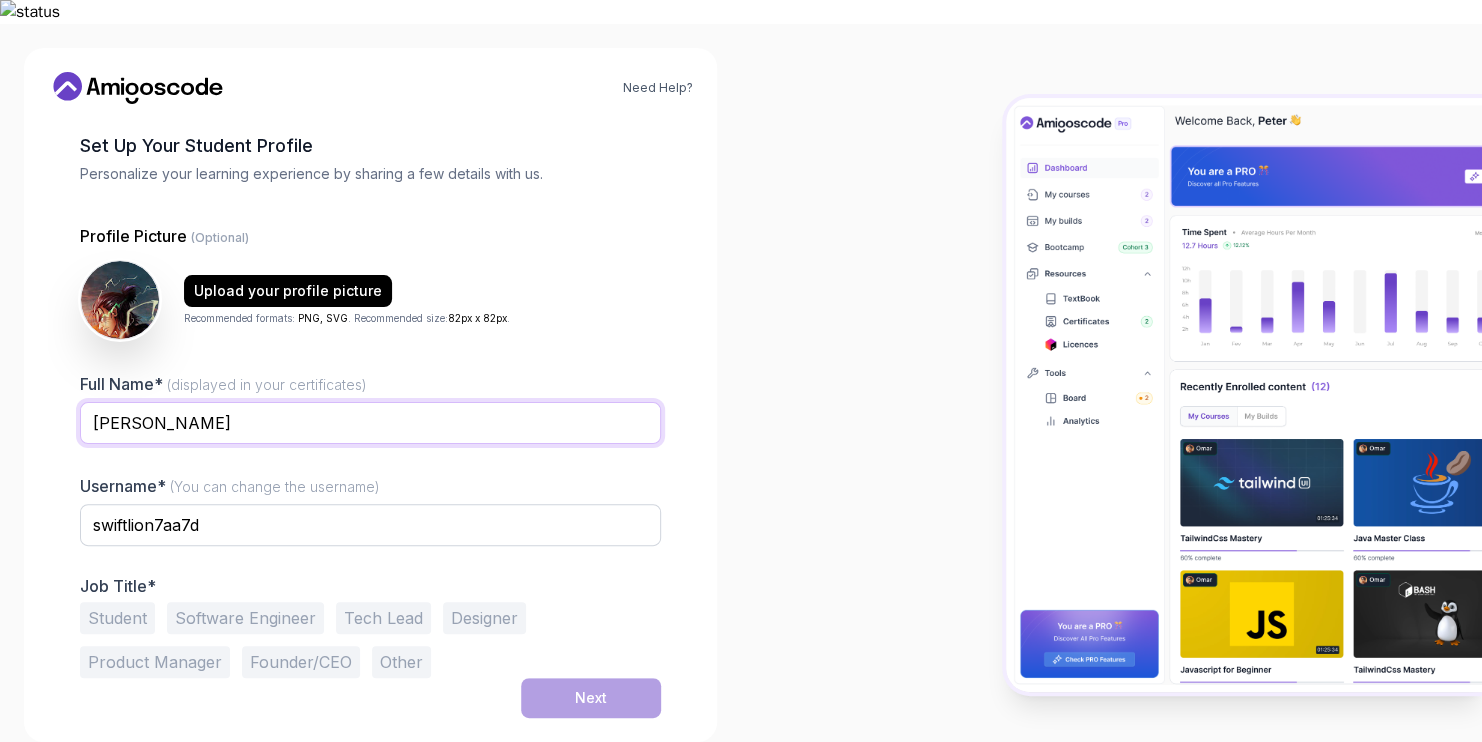 type on "Rayan Mohammed Rafeeq" 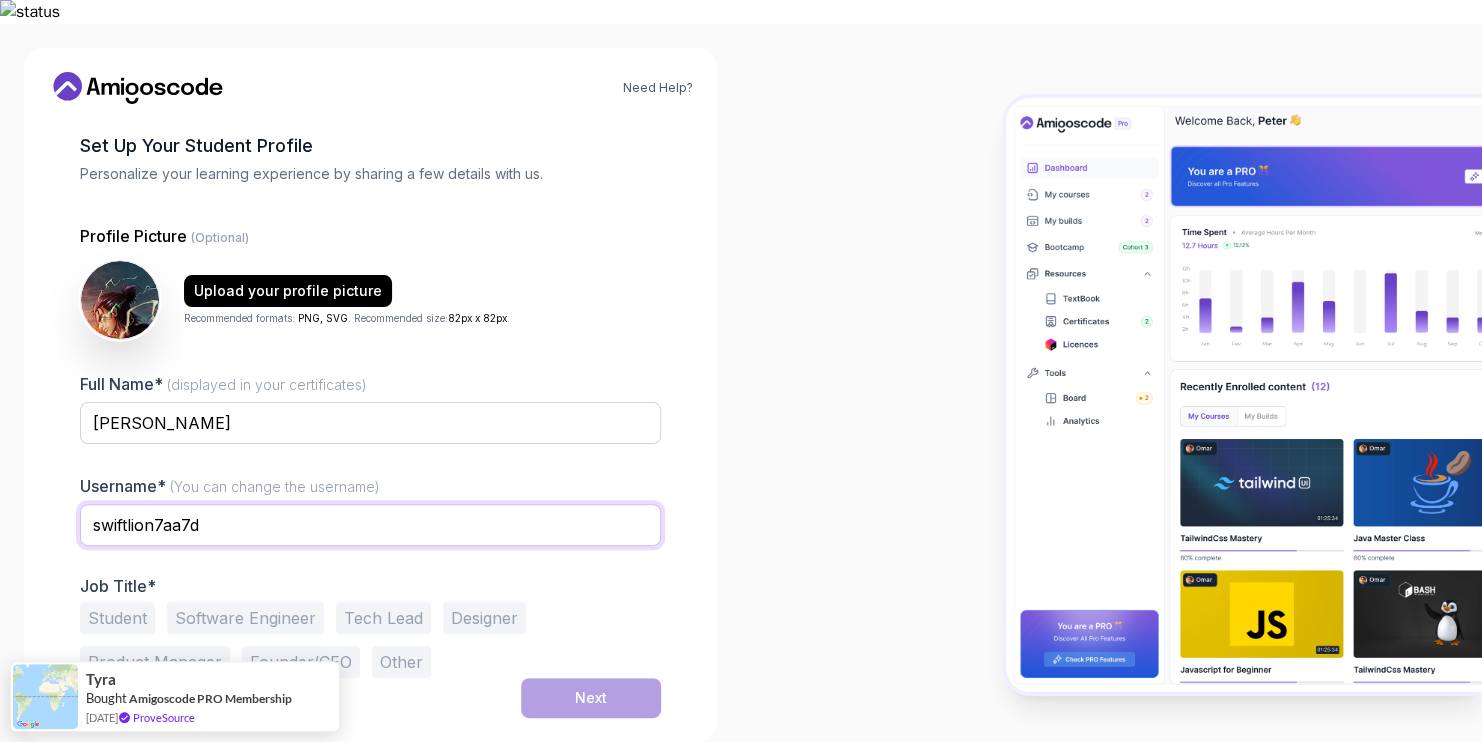click on "swiftlion7aa7d" at bounding box center (370, 525) 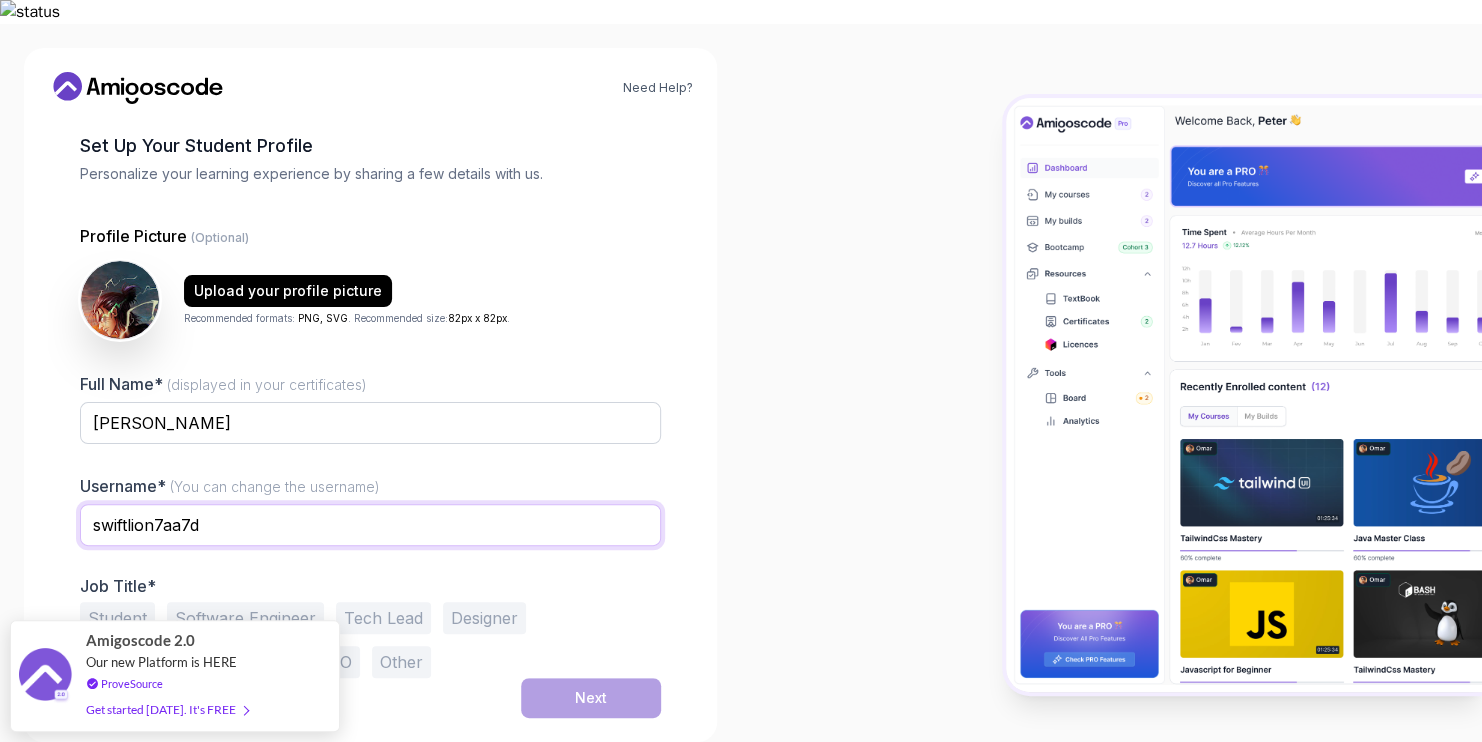 click on "swiftlion7aa7d" at bounding box center [370, 525] 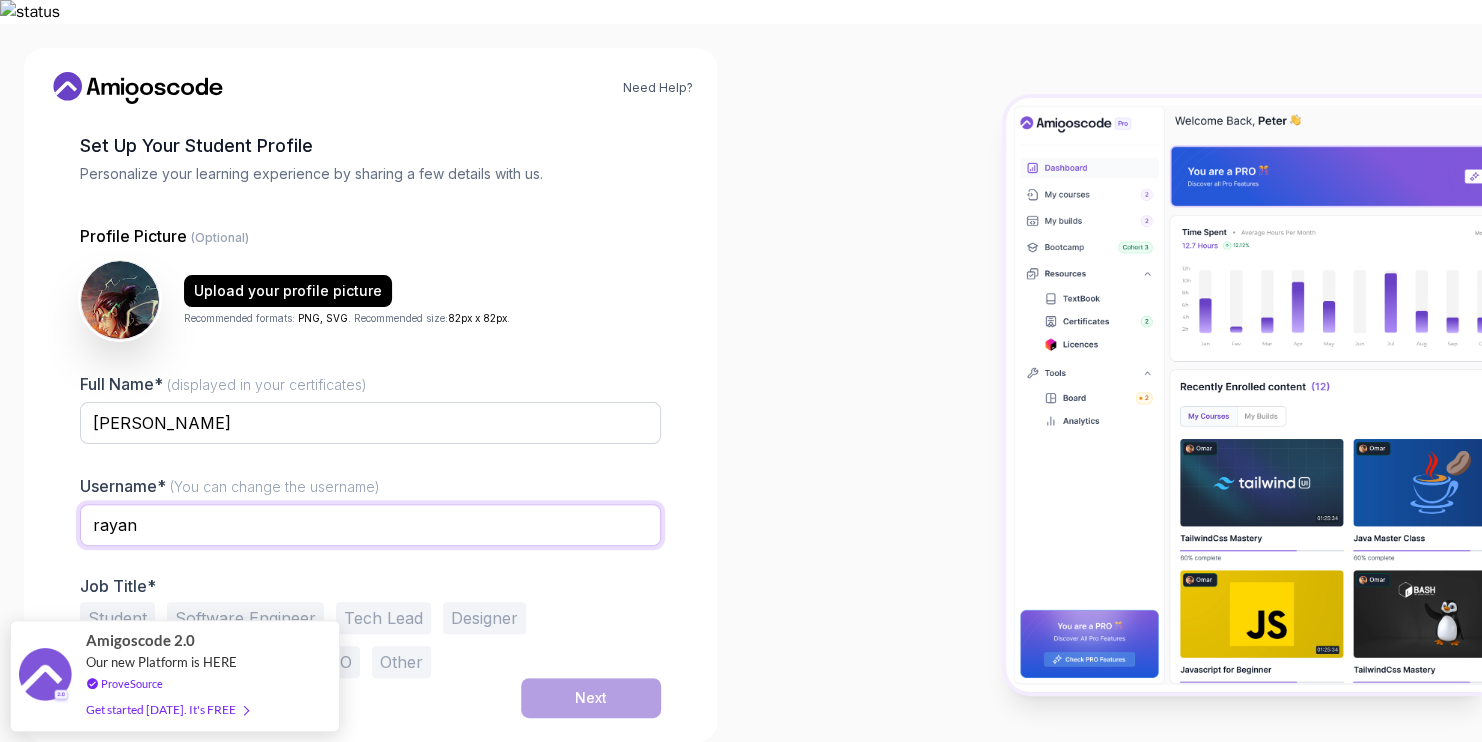type on "rayan" 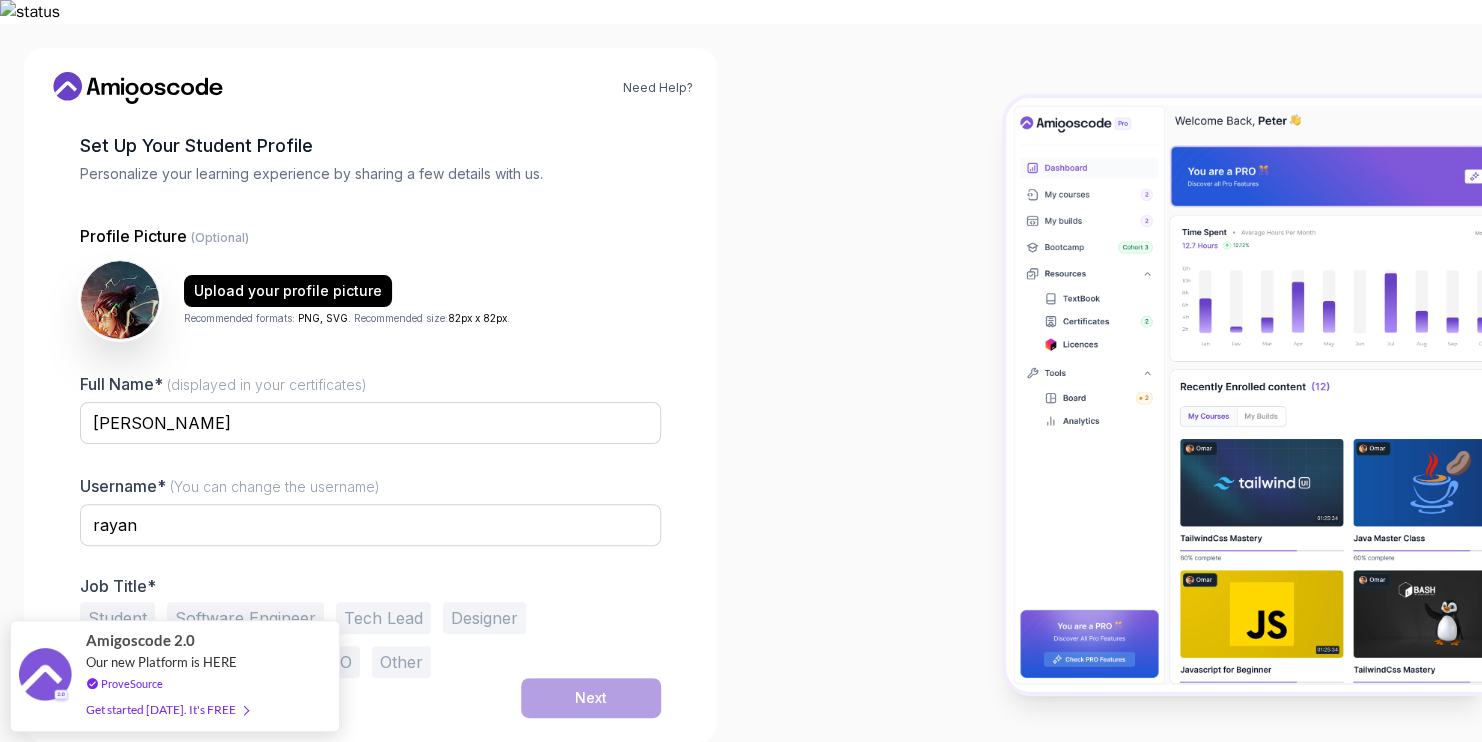 click on "Need Help? 1 Set Up Your Profile 1 Set Up Your Profile 2 Let's Get to Know You Set Up Your Student Profile Personalize your learning experience by sharing a few details with us. Profile Picture   (Optional) Upload your profile picture Recommended formats:   PNG, SVG . Recommended size:  82px x 82px . Full Name*   (displayed in your certificates) Rayan Mohammed Rafeeq Username*   (You can change the username) rayan Job Title* Student Software Engineer Tech Lead Designer Product Manager Founder/CEO Other Next" at bounding box center (370, 395) 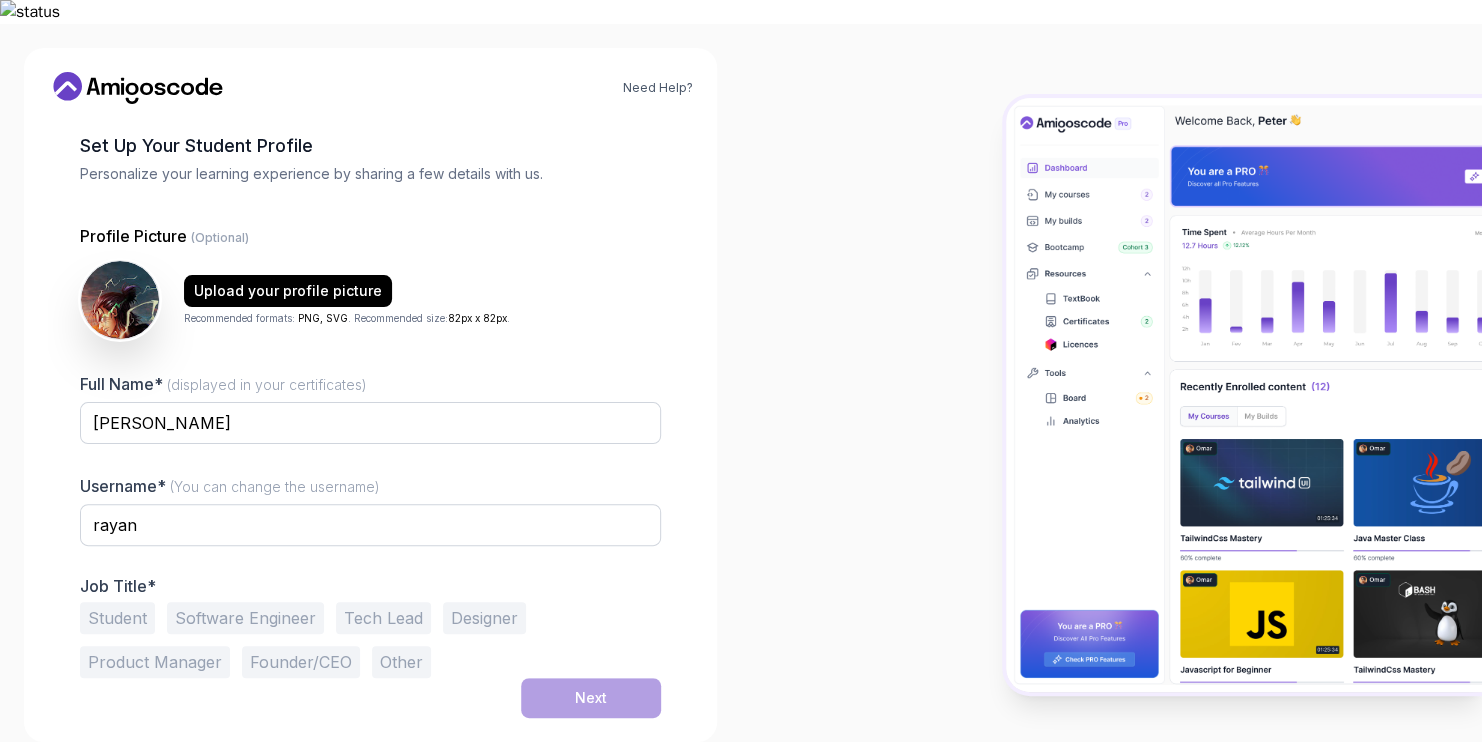 click on "Student" at bounding box center [117, 618] 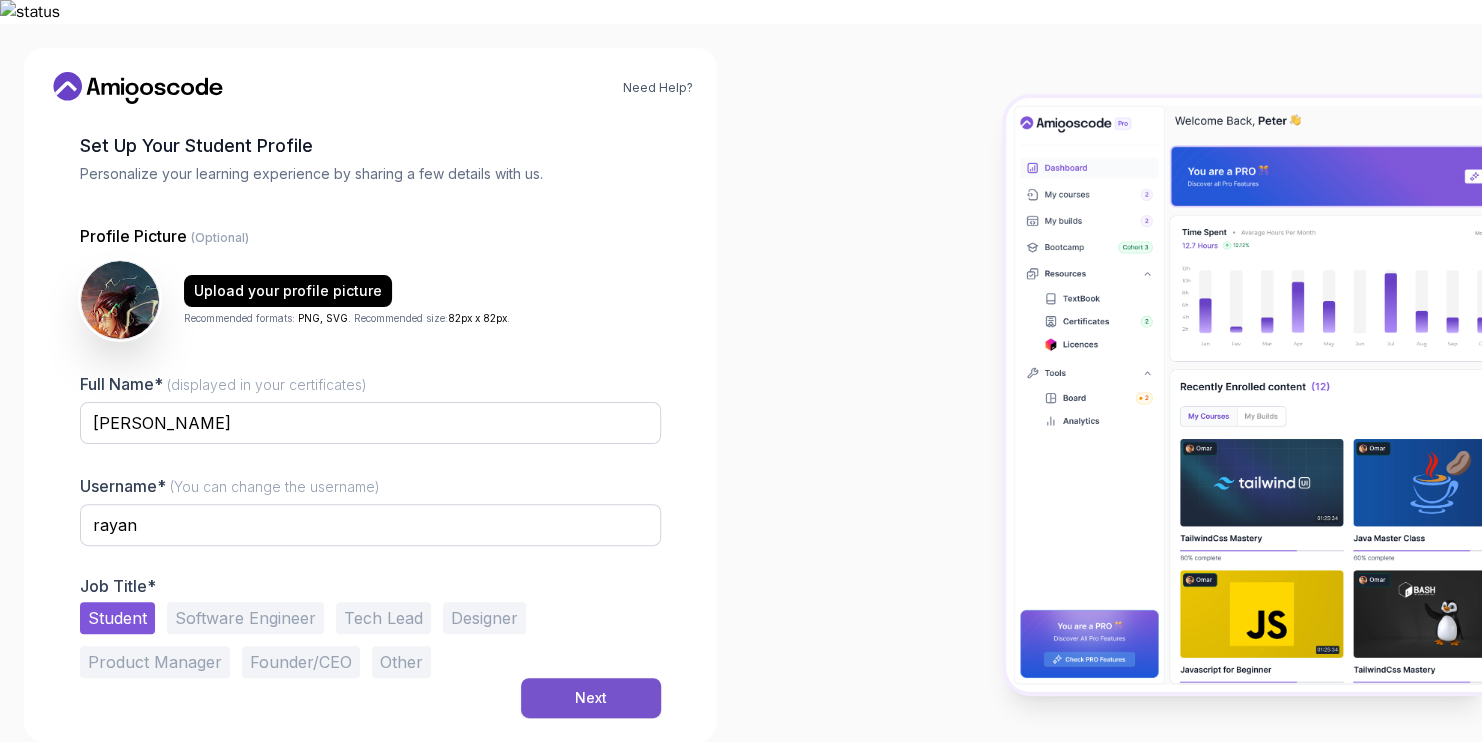 click on "Next" at bounding box center [591, 698] 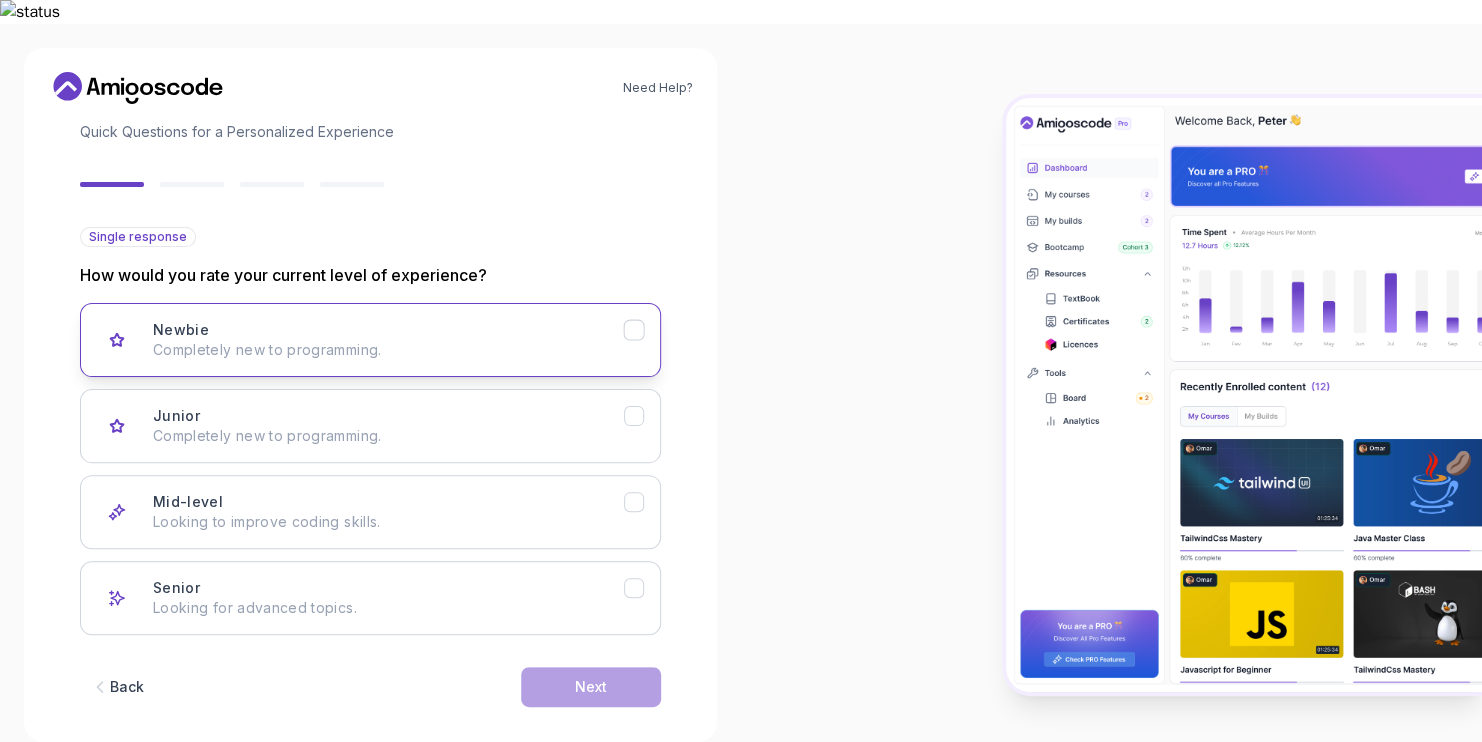 scroll, scrollTop: 153, scrollLeft: 0, axis: vertical 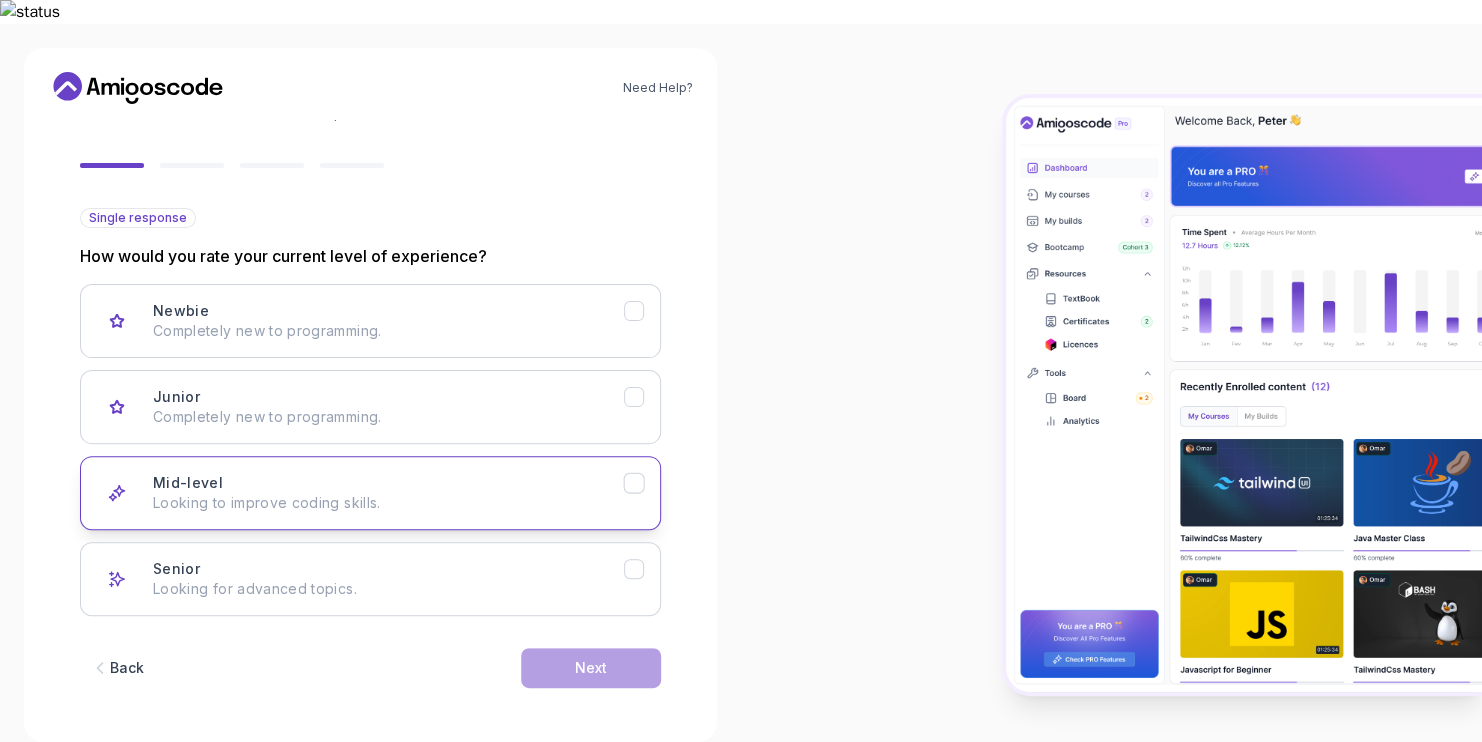 click on "Looking to improve coding skills." at bounding box center (388, 503) 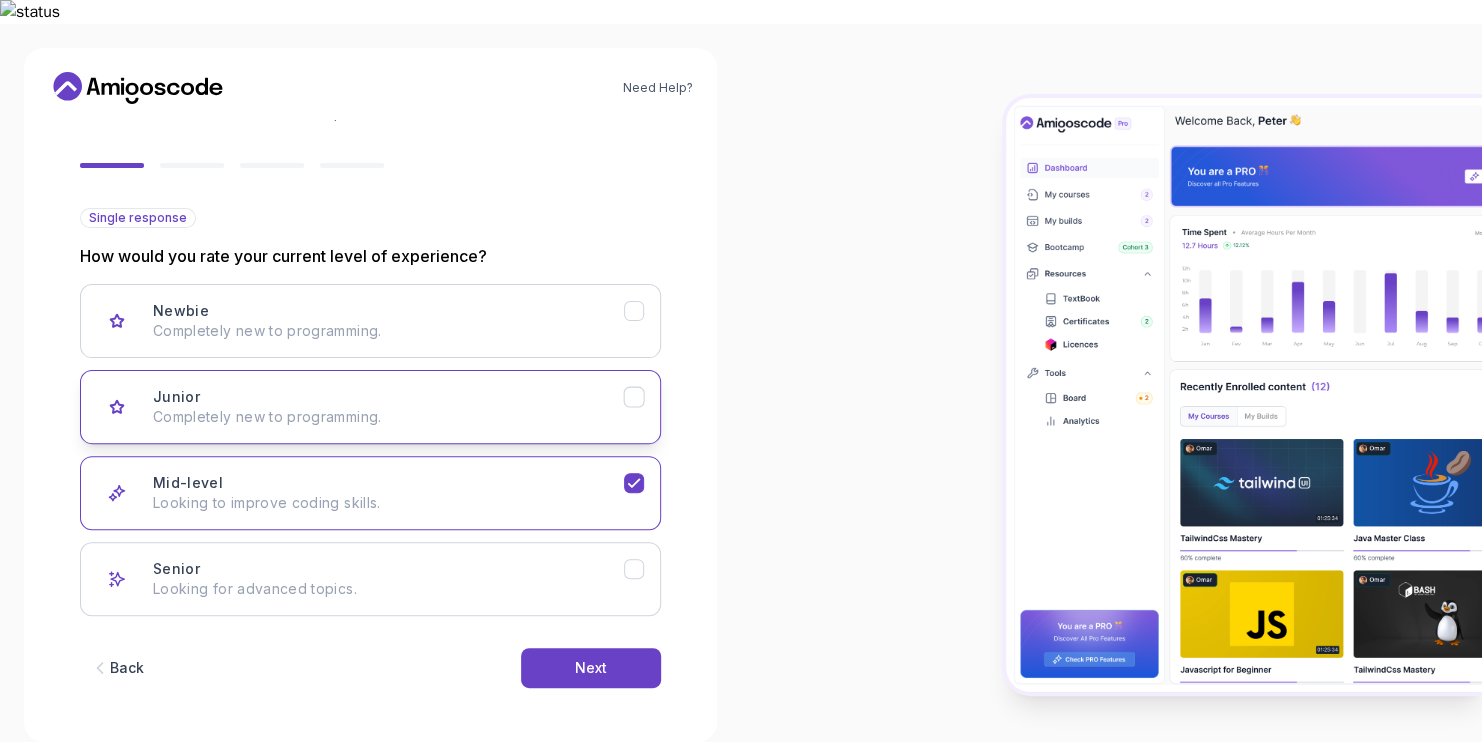click on "Completely new to programming." at bounding box center [388, 417] 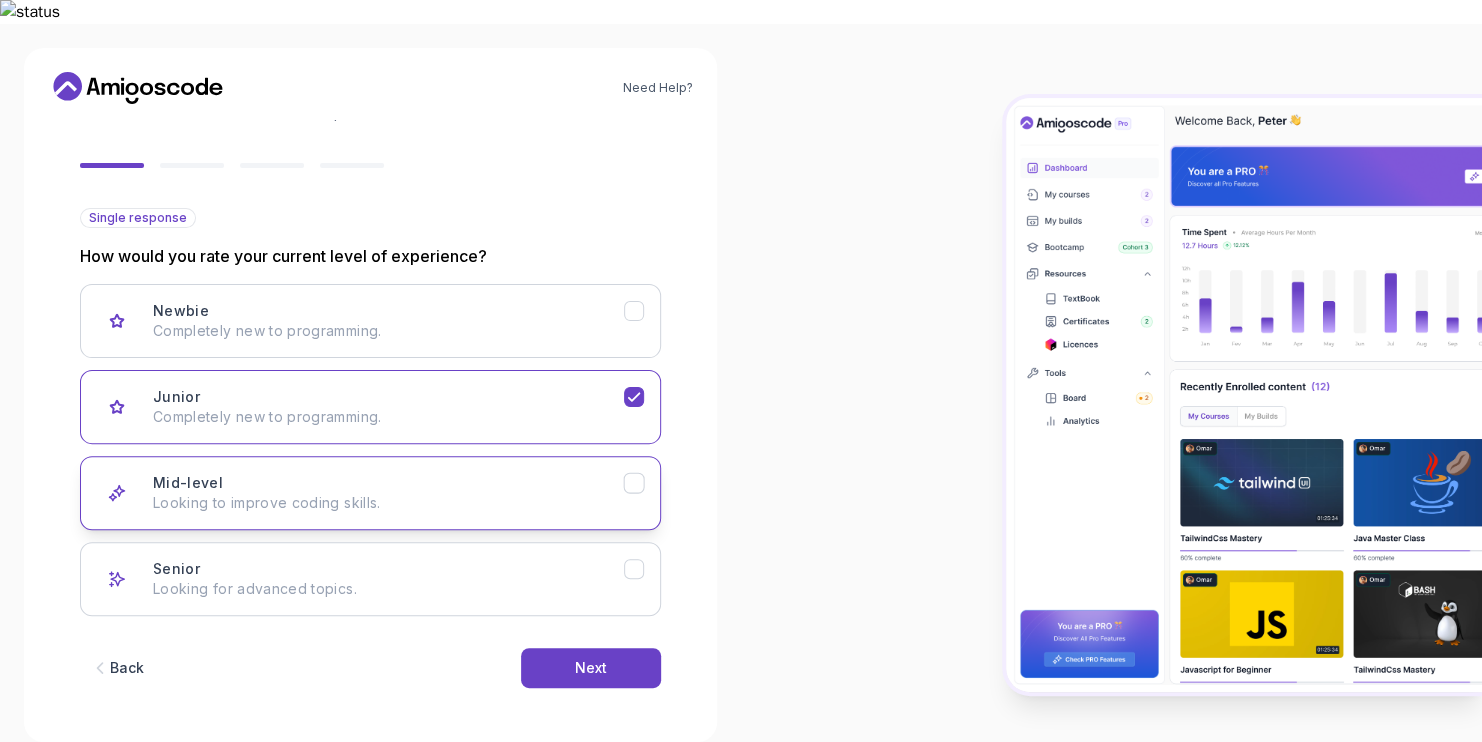 click on "Mid-level Looking to improve coding skills." at bounding box center [388, 493] 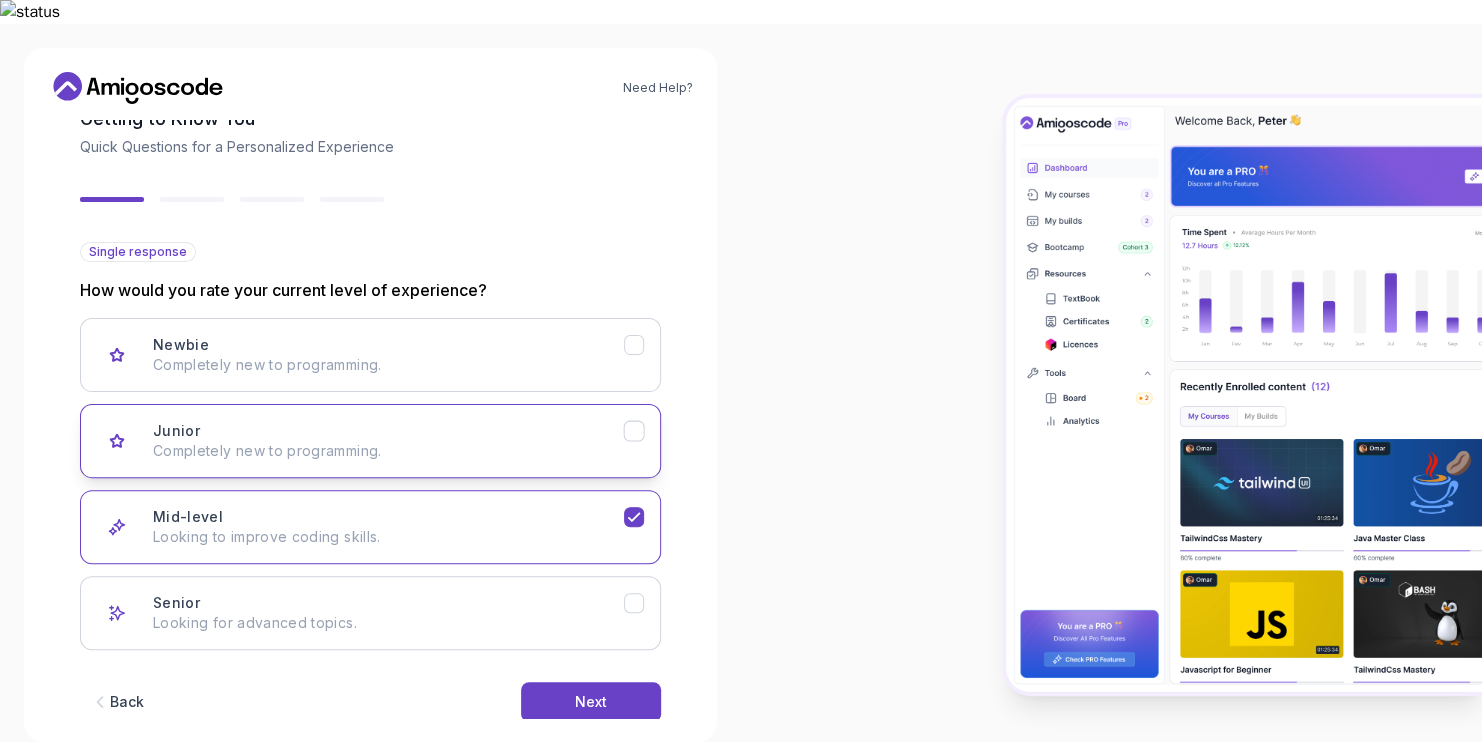 scroll, scrollTop: 153, scrollLeft: 0, axis: vertical 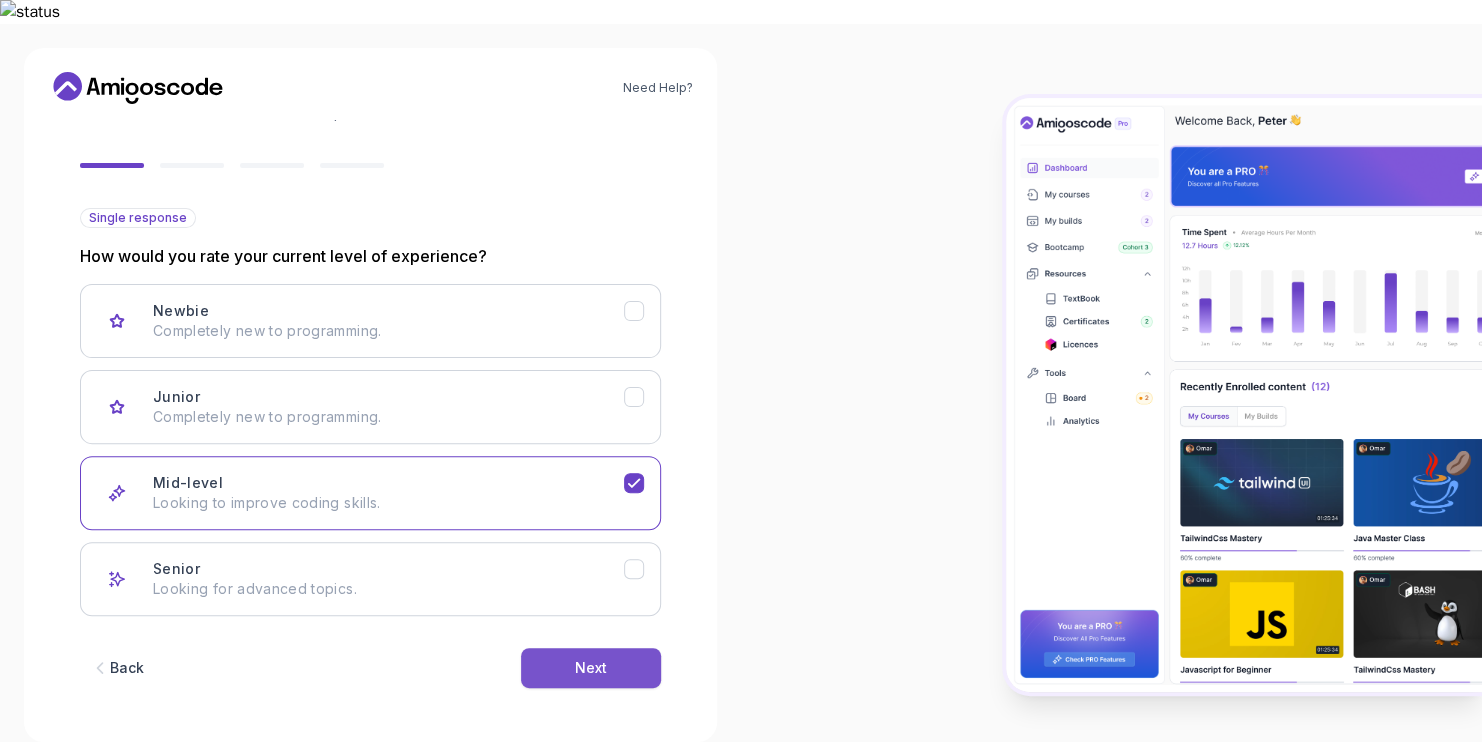 click on "Next" at bounding box center [591, 668] 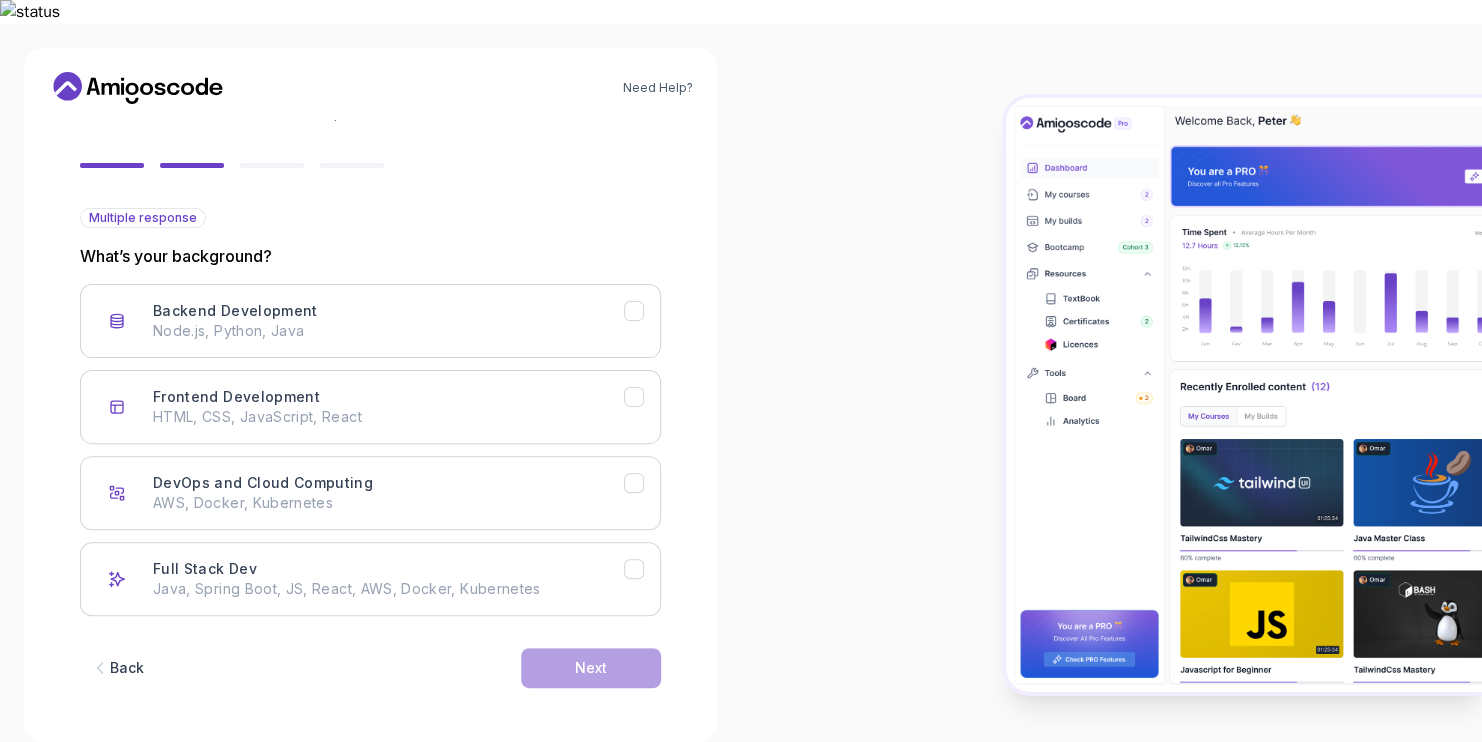 click on "Back" at bounding box center [127, 668] 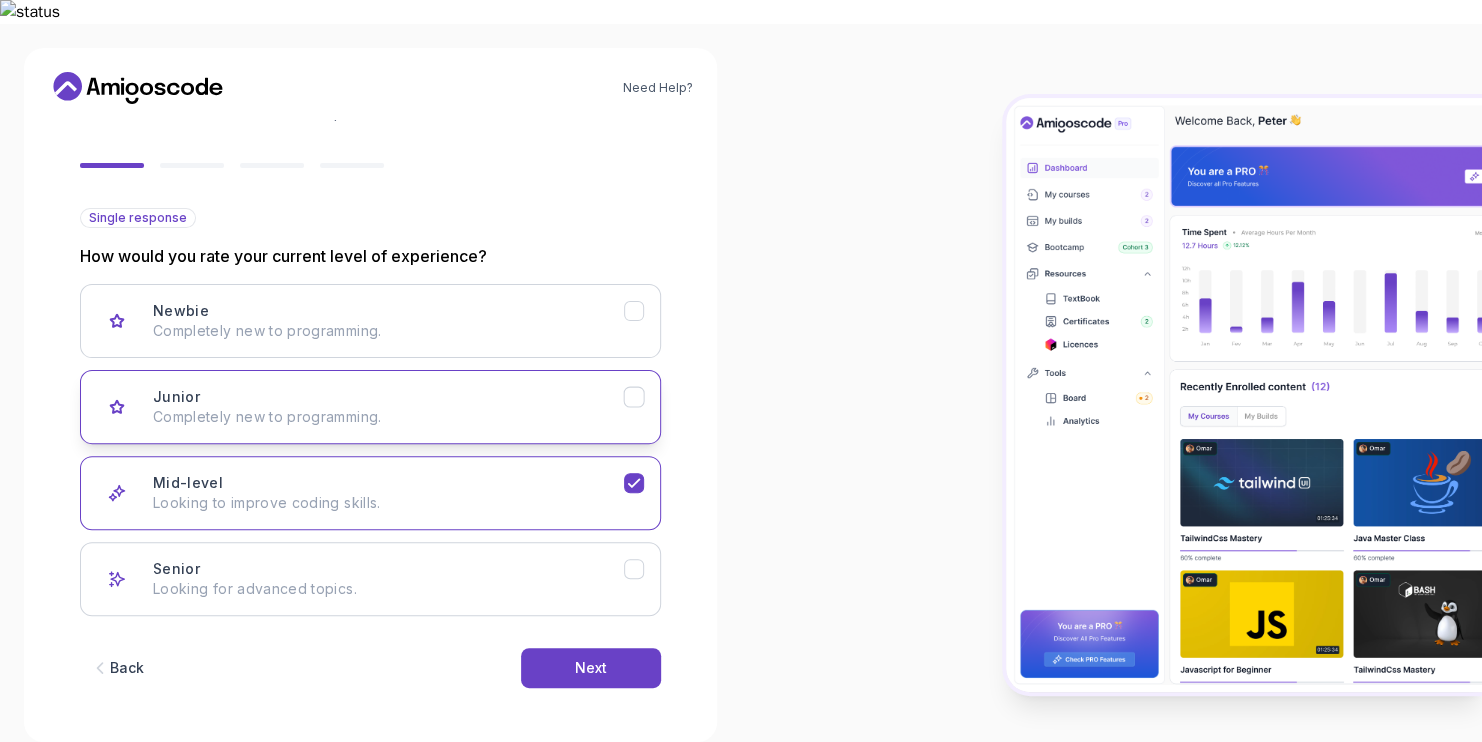 click on "Completely new to programming." at bounding box center (388, 417) 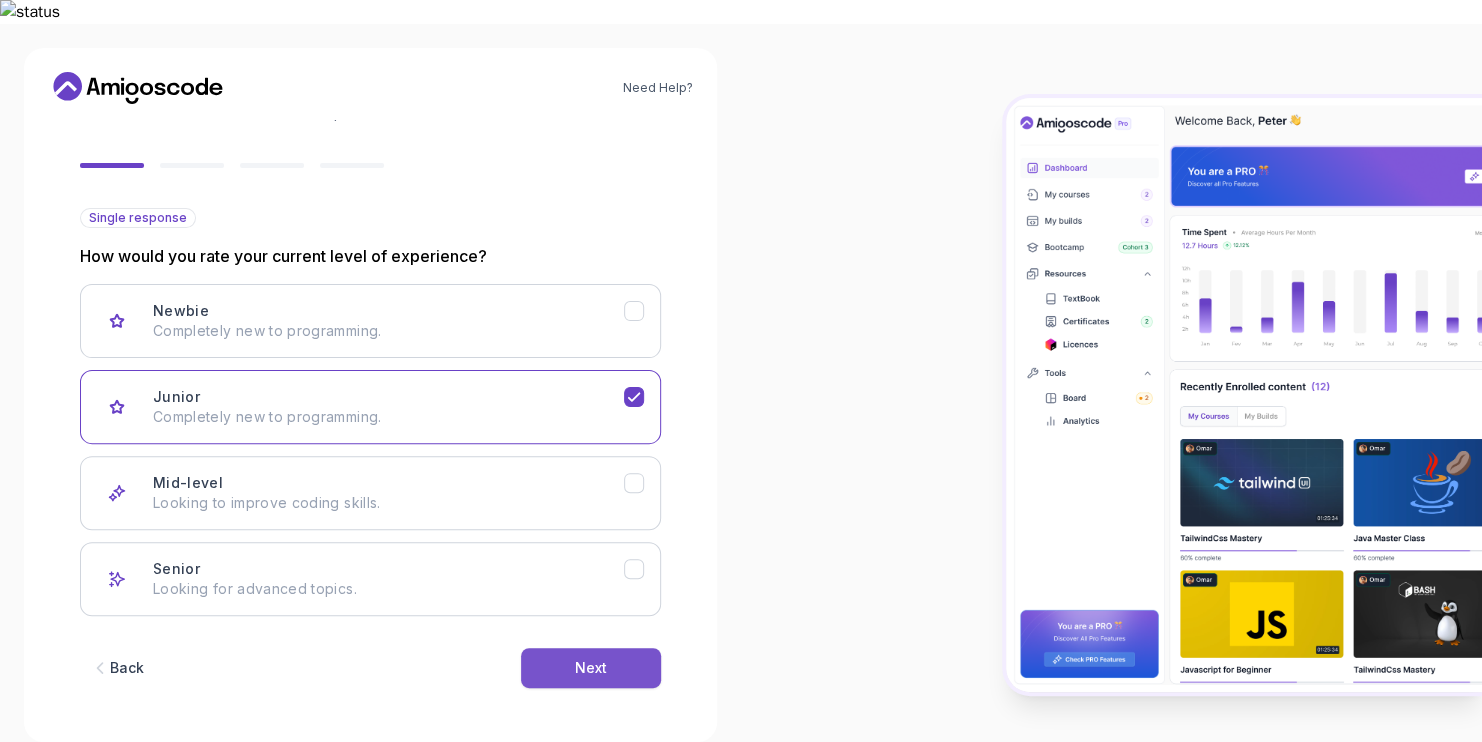 click on "Next" at bounding box center (591, 668) 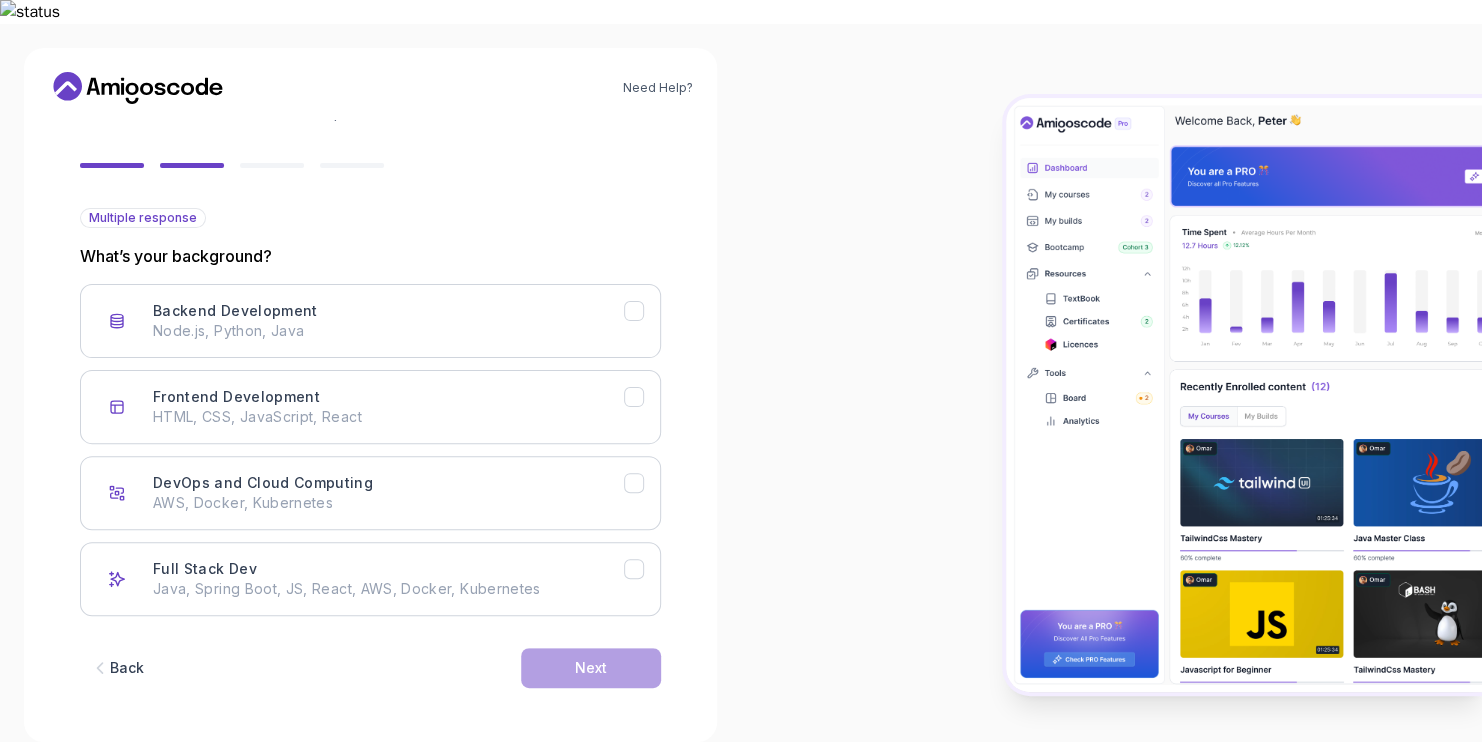 click on "Back" at bounding box center [127, 668] 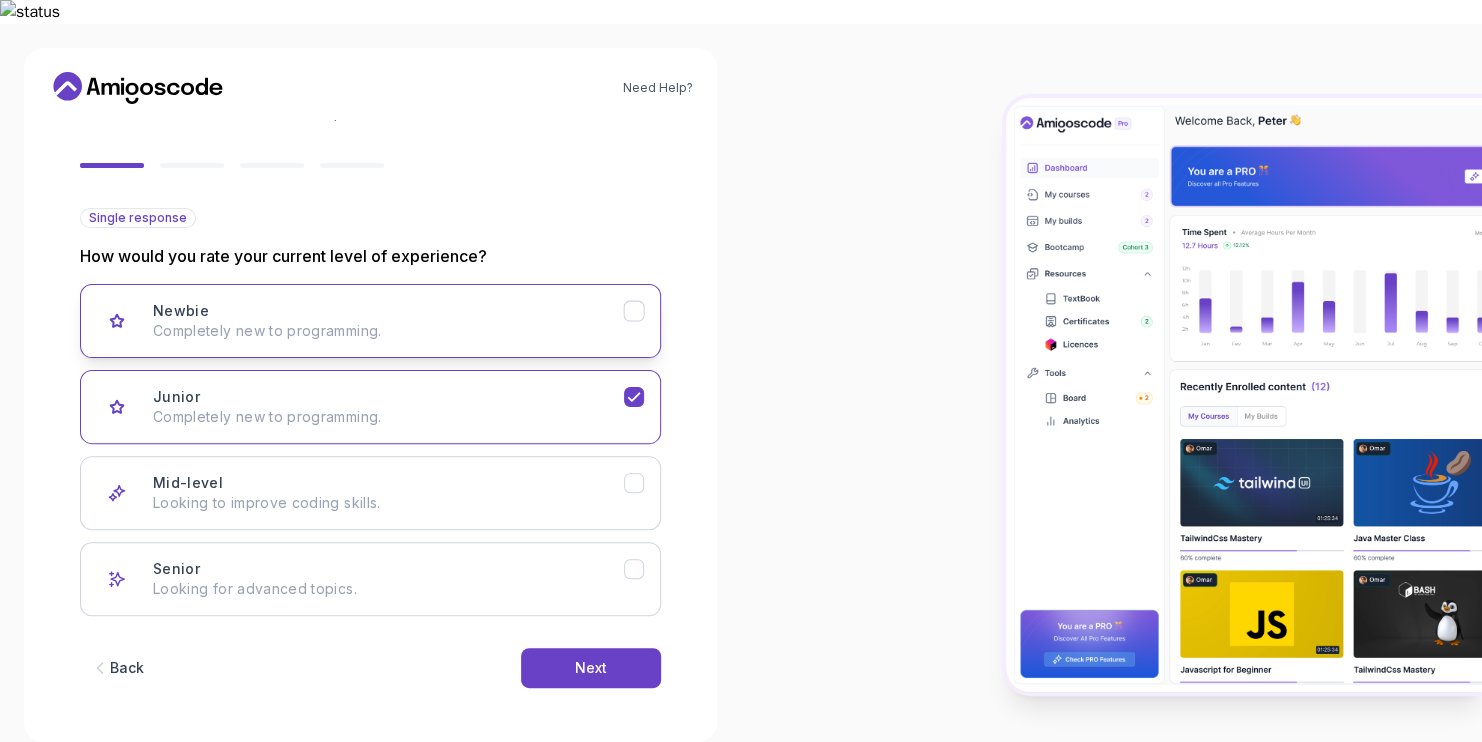click on "Completely new to programming." at bounding box center (388, 331) 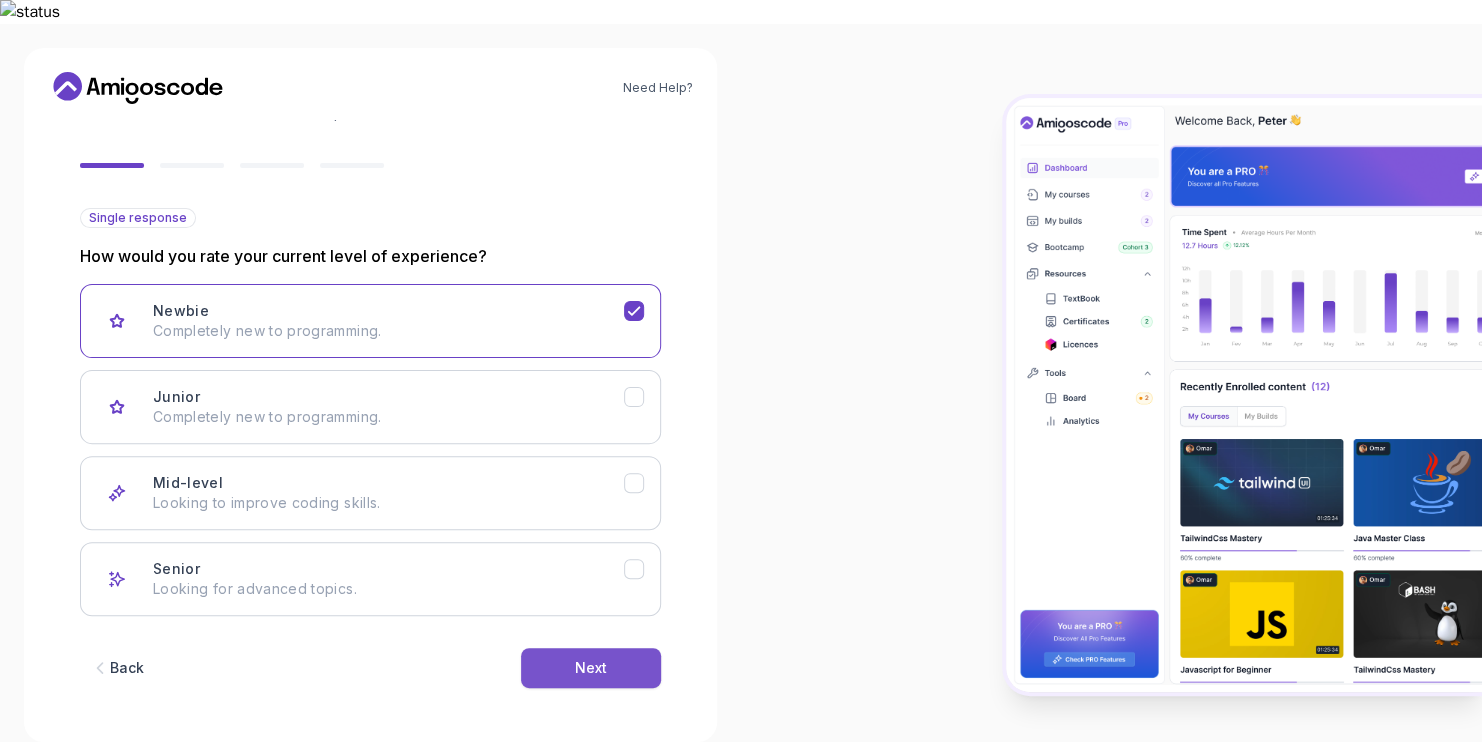 click on "Next" at bounding box center (591, 668) 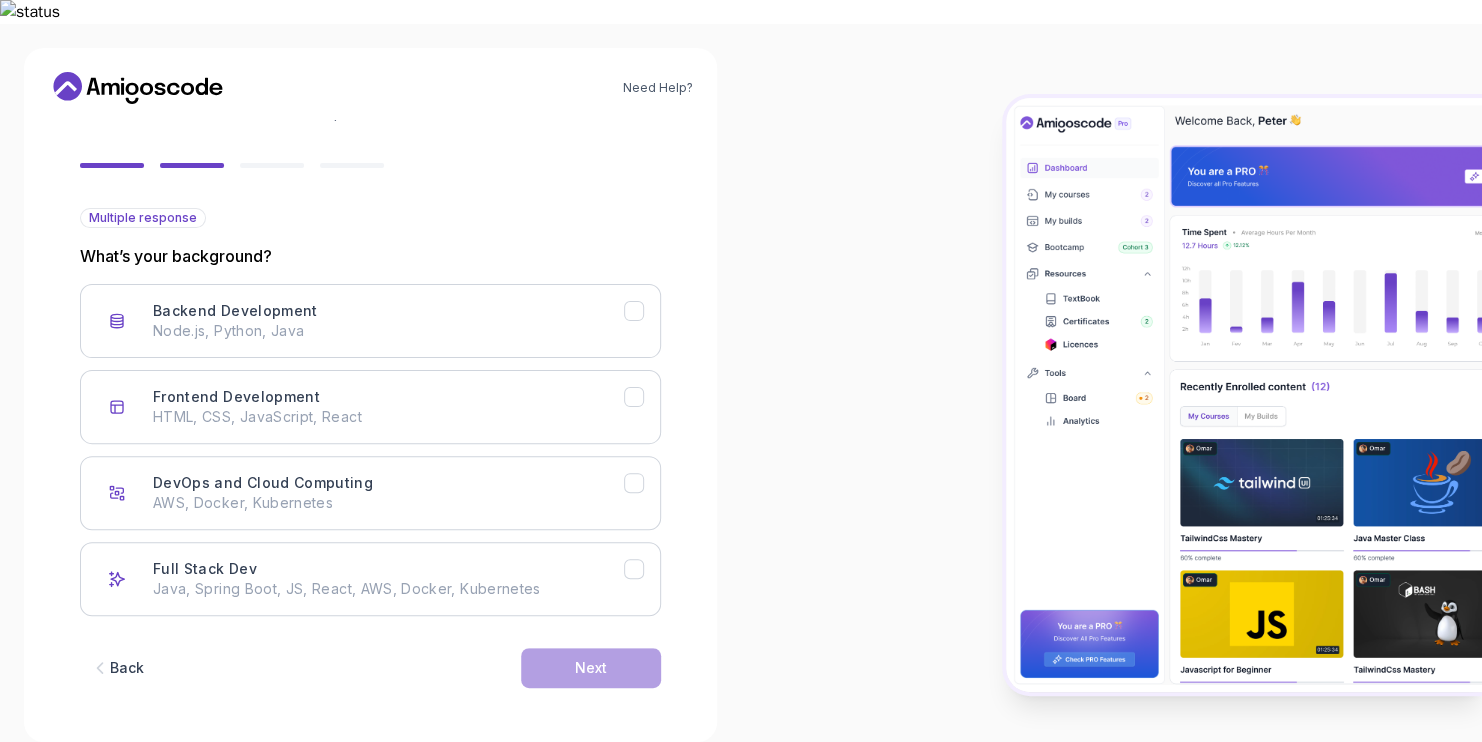 click on "Back" at bounding box center [117, 668] 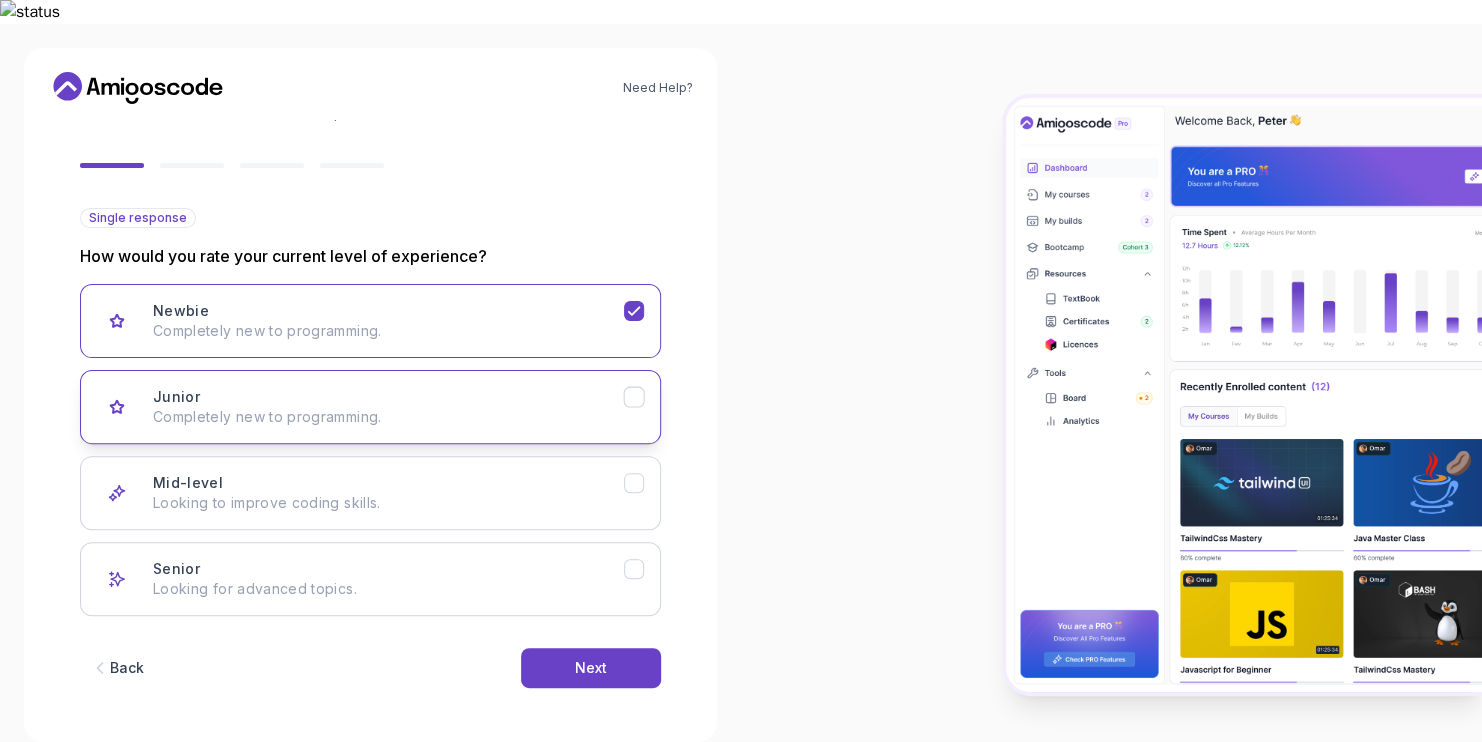 click on "Junior Completely new to programming." at bounding box center (388, 407) 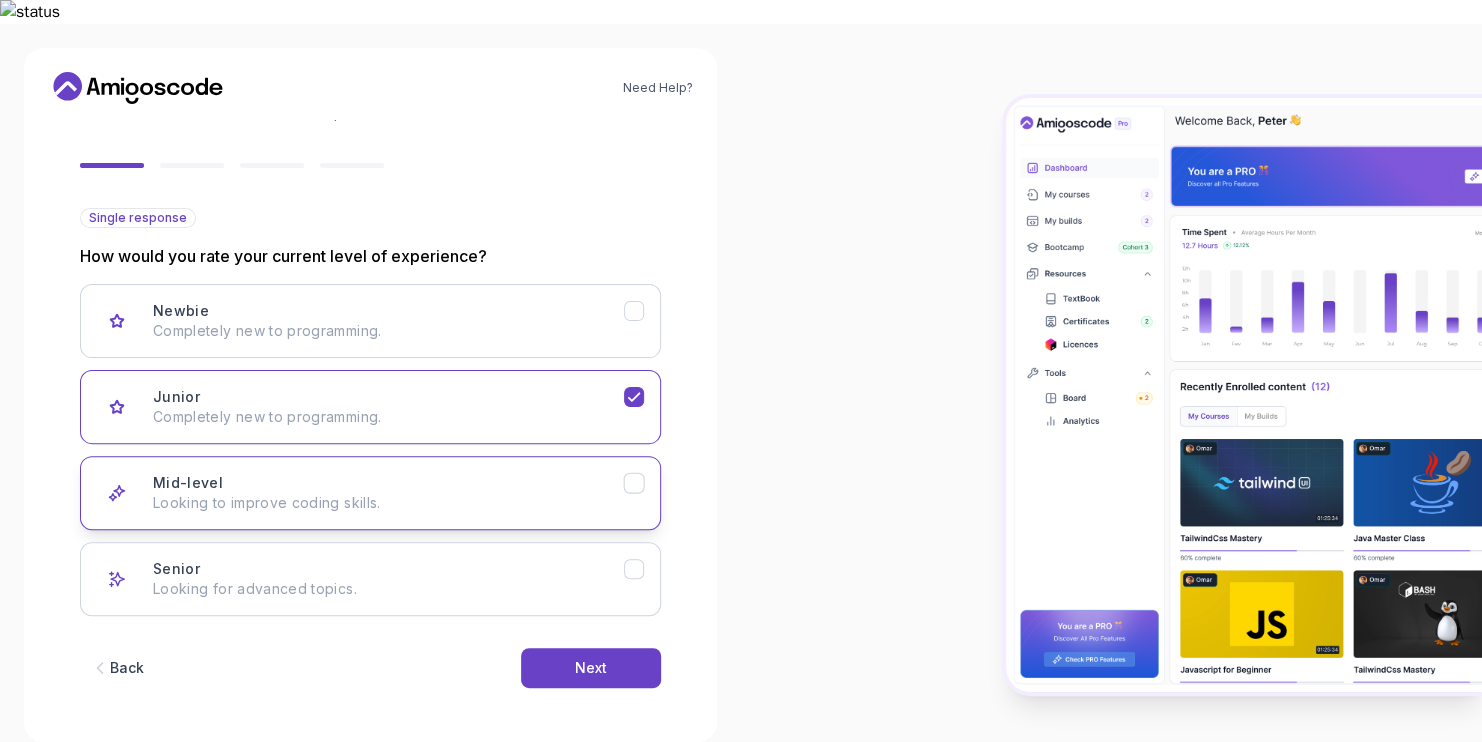 click on "Looking to improve coding skills." at bounding box center (388, 503) 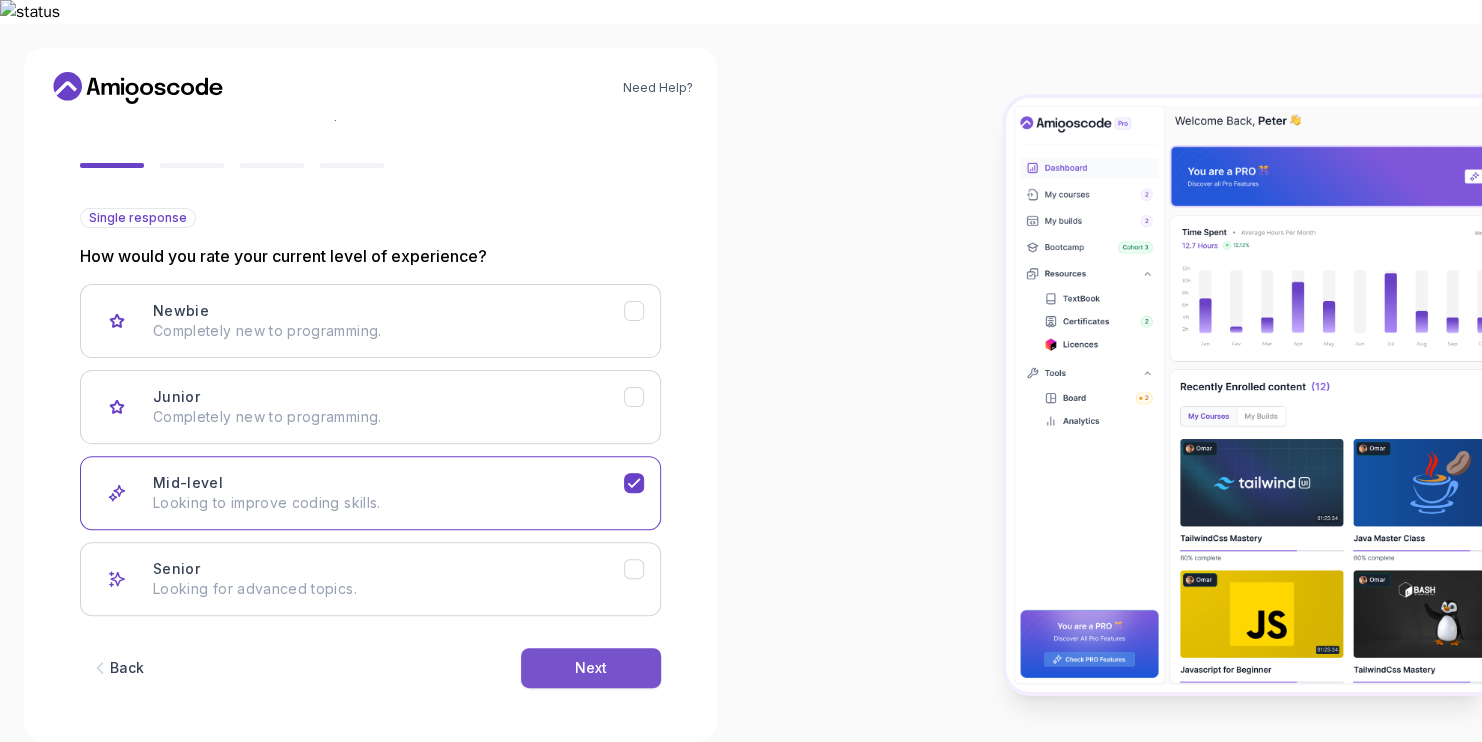 click on "Next" at bounding box center [591, 668] 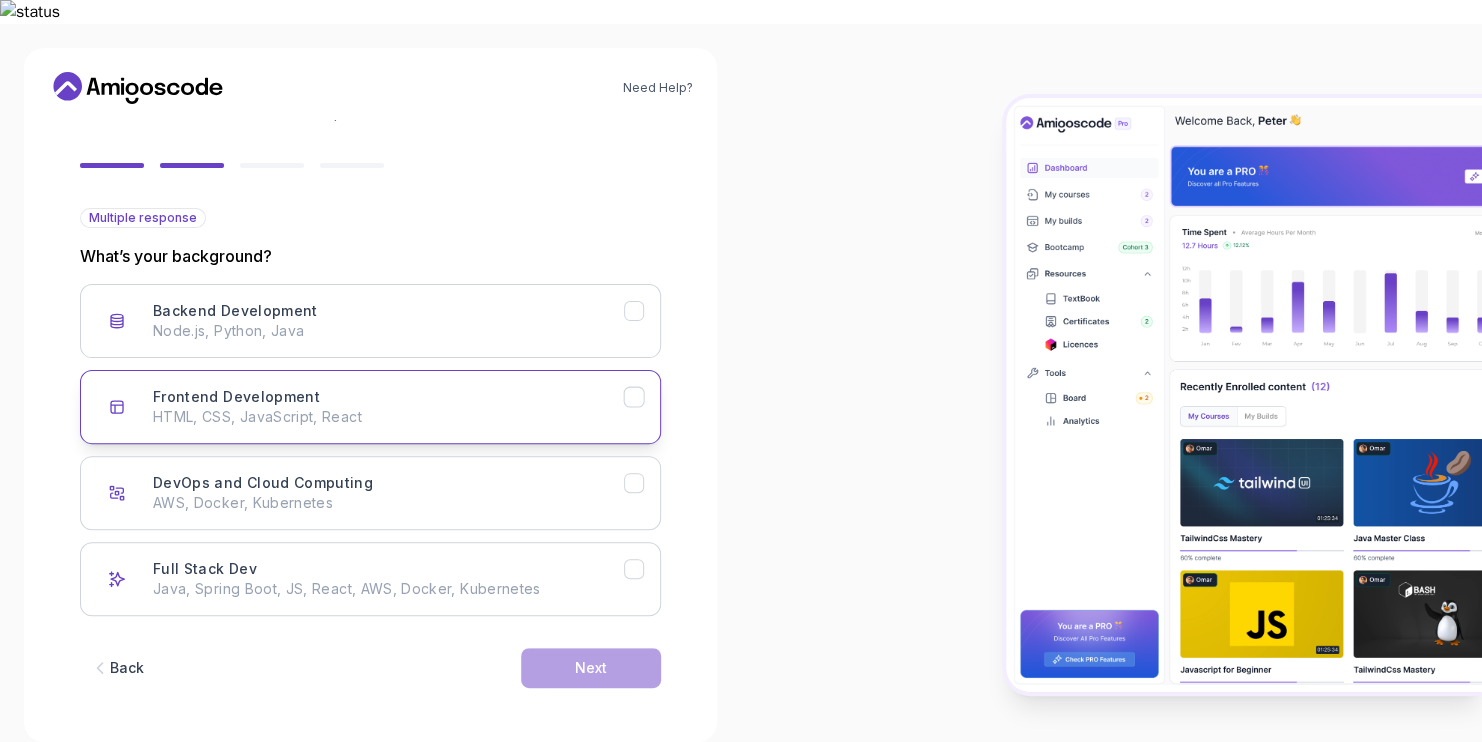 click on "HTML, CSS, JavaScript, React" at bounding box center (388, 417) 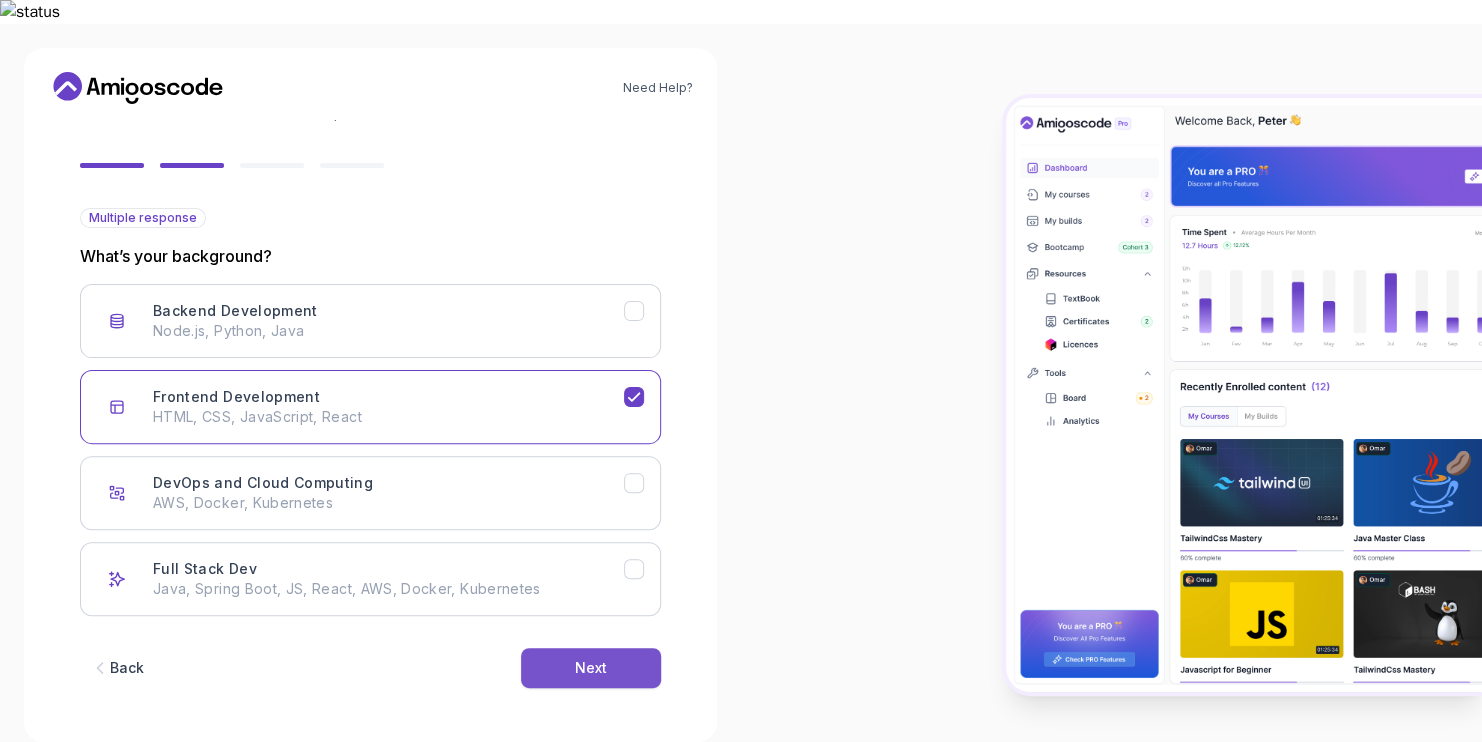 click on "Next" at bounding box center [591, 668] 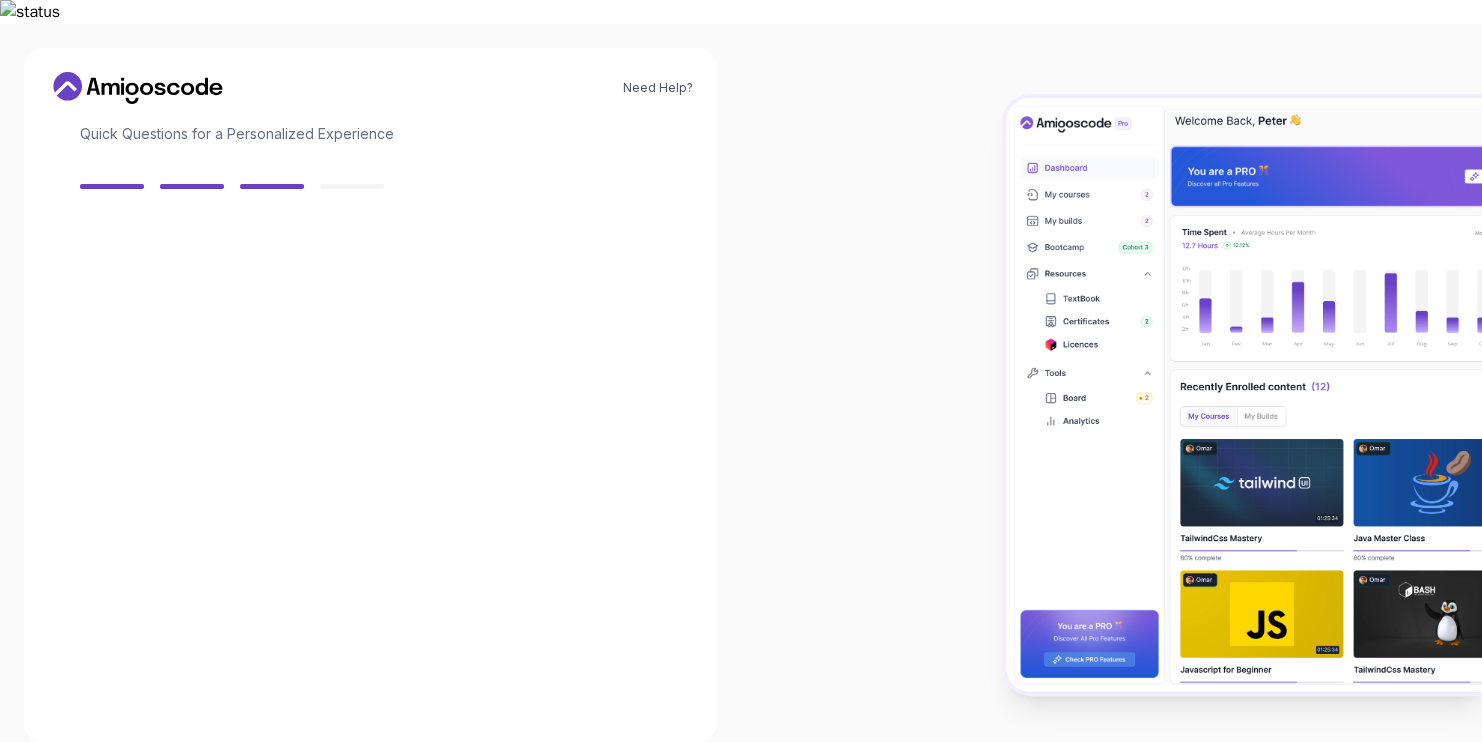 scroll, scrollTop: 131, scrollLeft: 0, axis: vertical 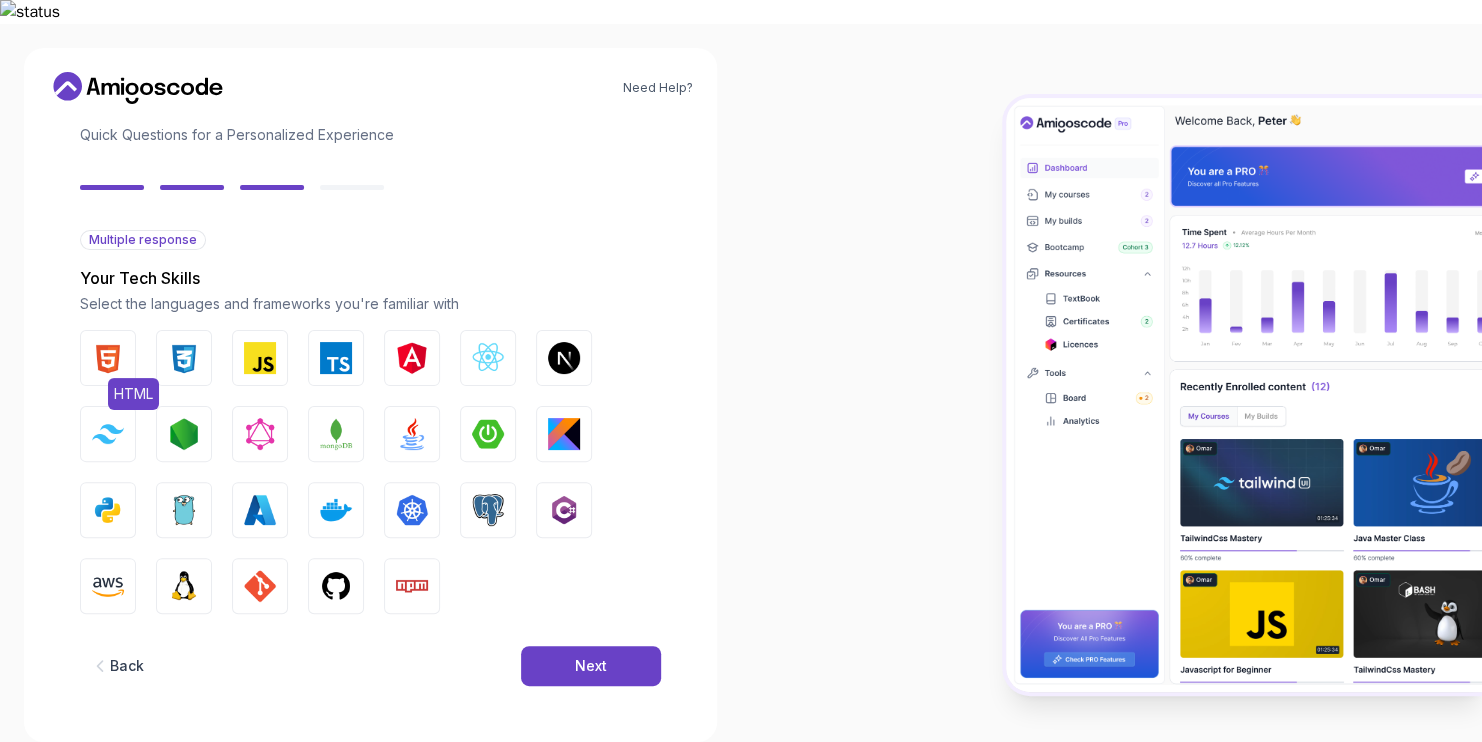 click at bounding box center [108, 358] 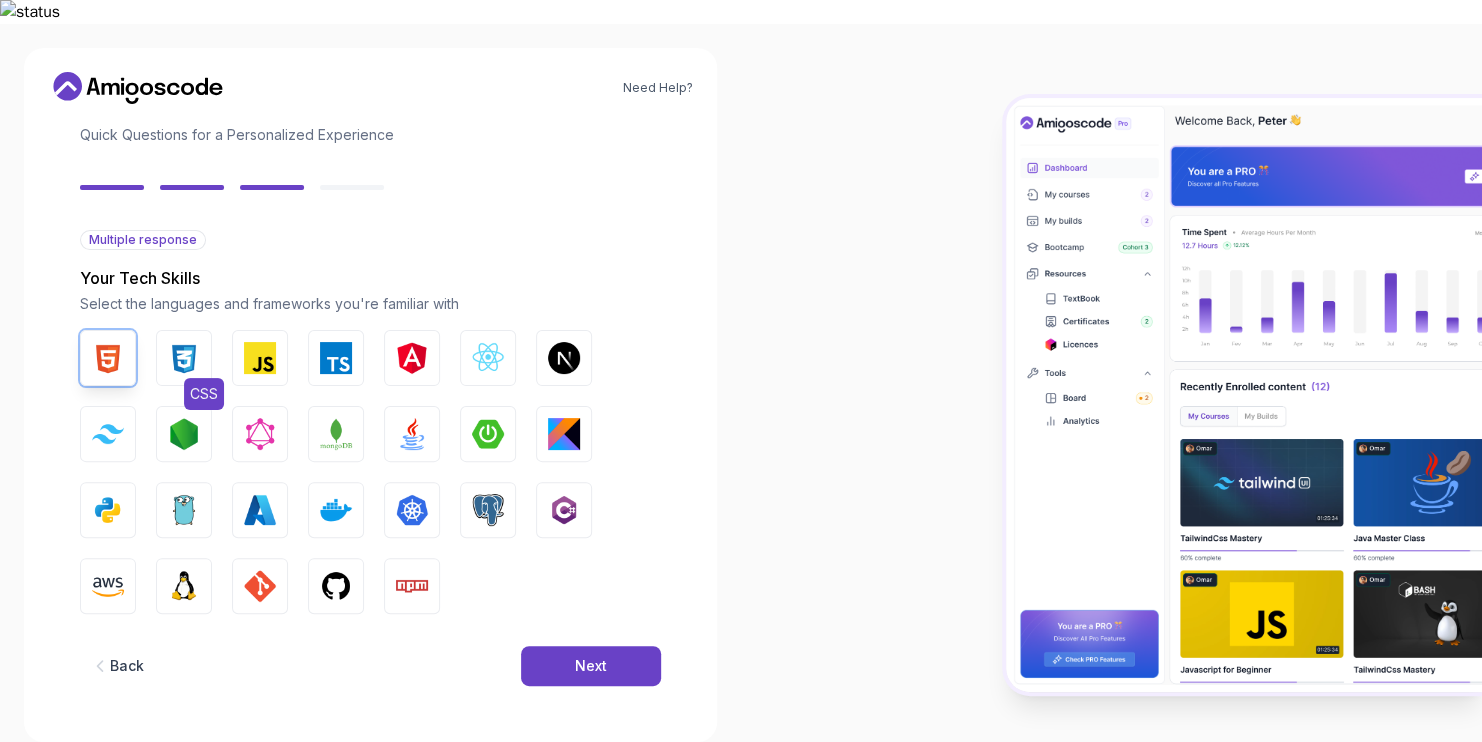 click at bounding box center [184, 358] 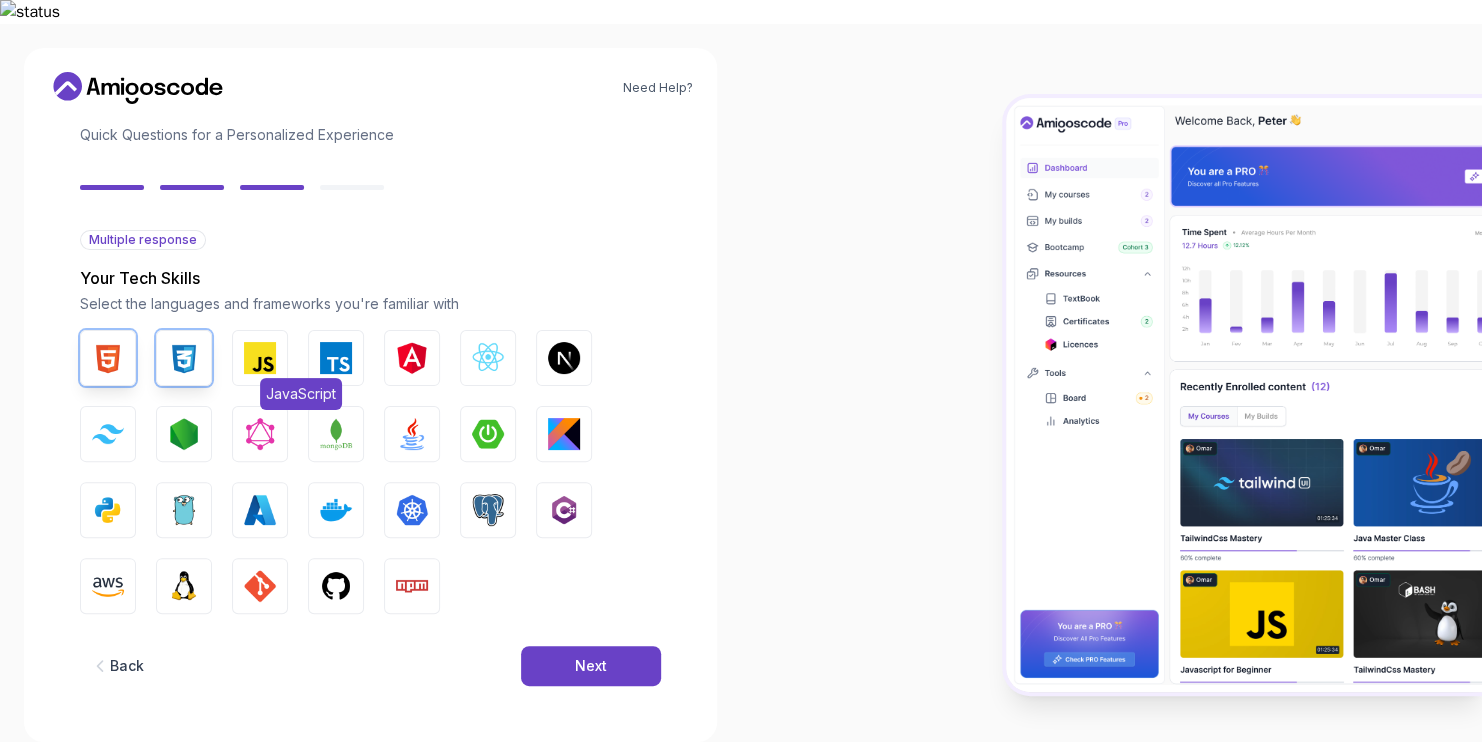 click at bounding box center [260, 358] 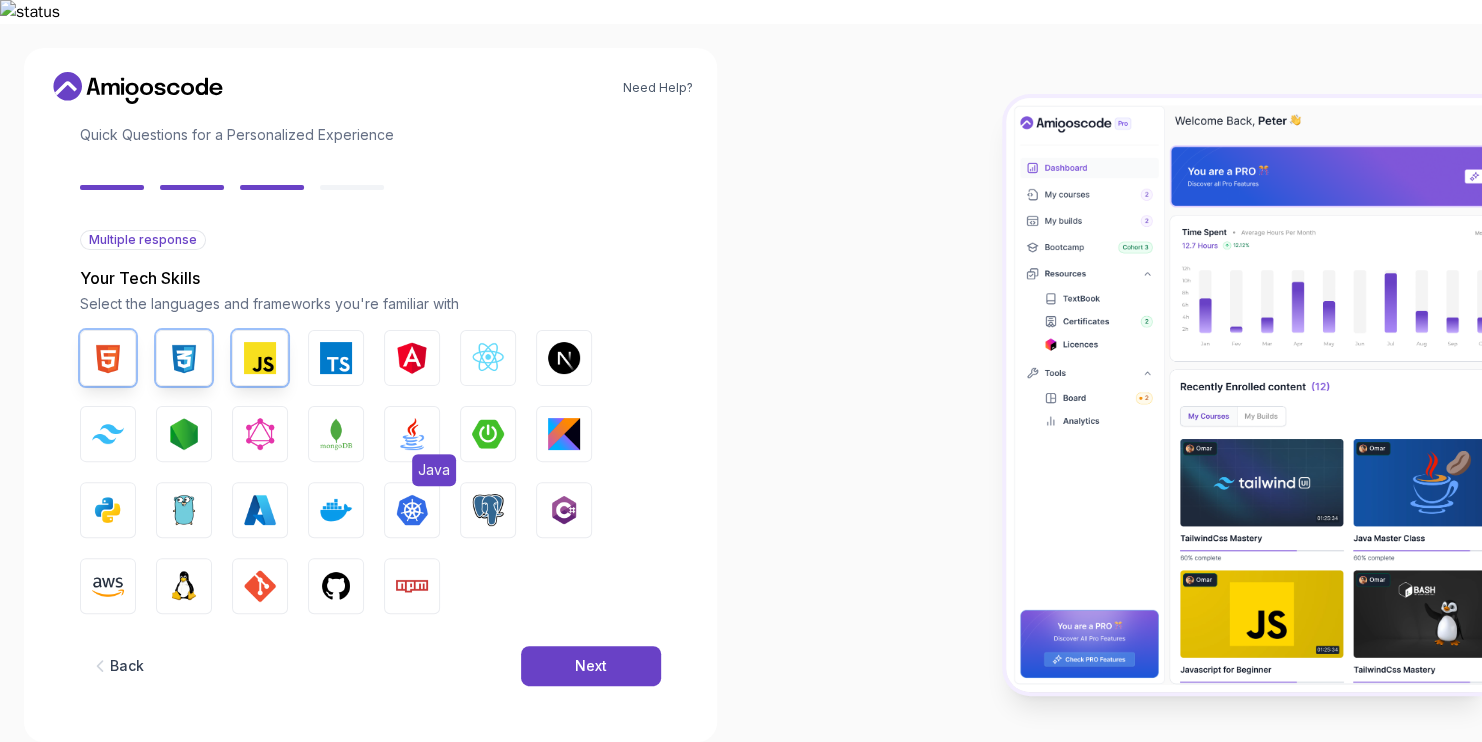 click on "Java" at bounding box center (412, 434) 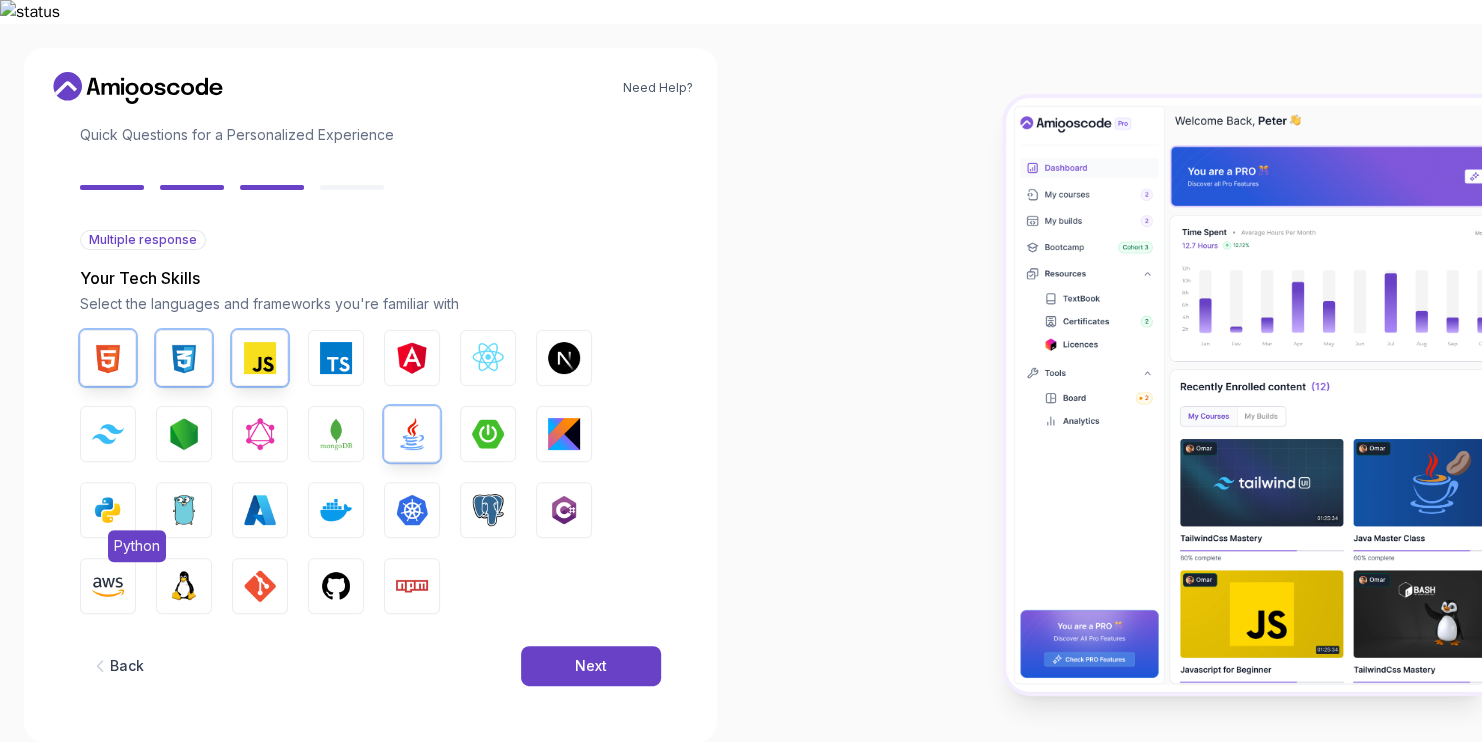 click at bounding box center [108, 510] 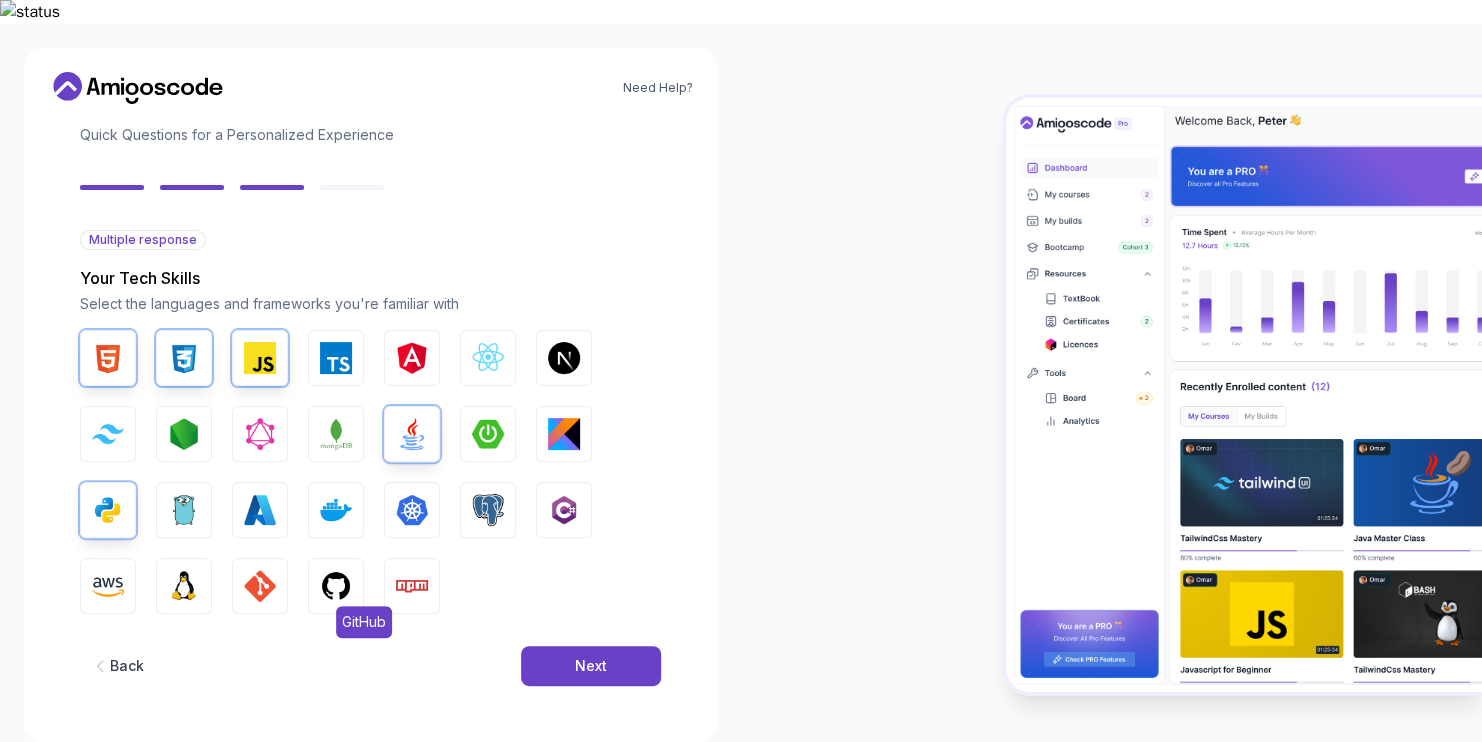 click at bounding box center (336, 586) 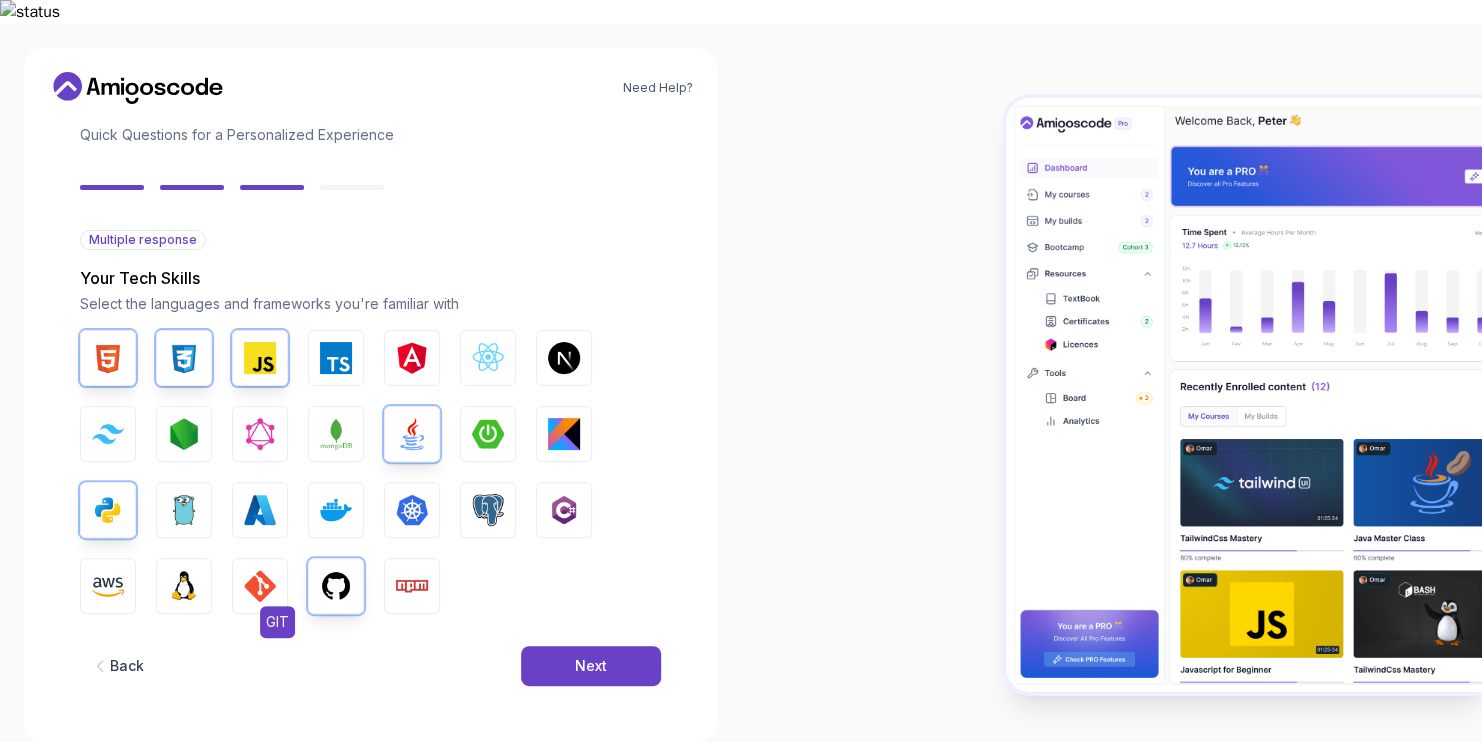 click on "GIT" at bounding box center (260, 586) 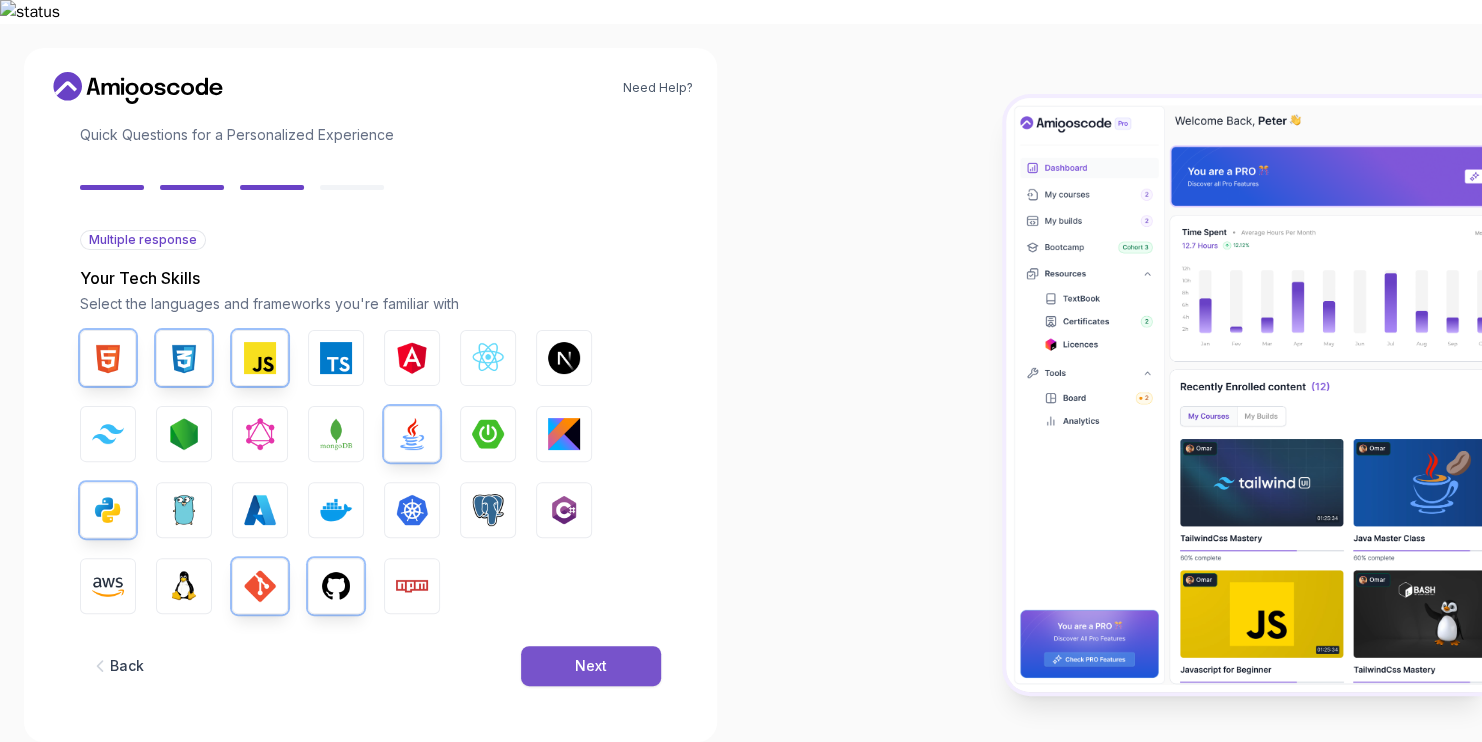 click on "Next" at bounding box center [591, 666] 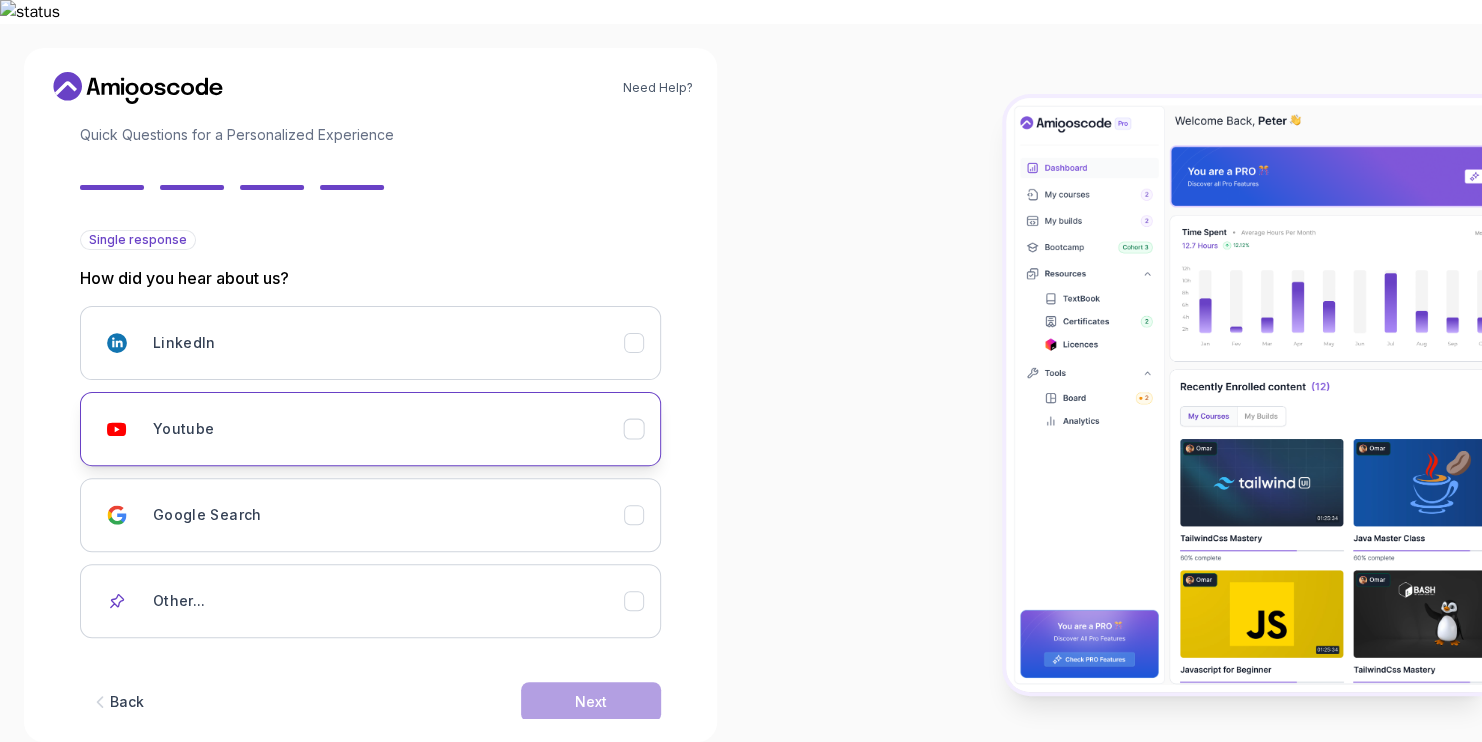 click on "Youtube" at bounding box center [183, 429] 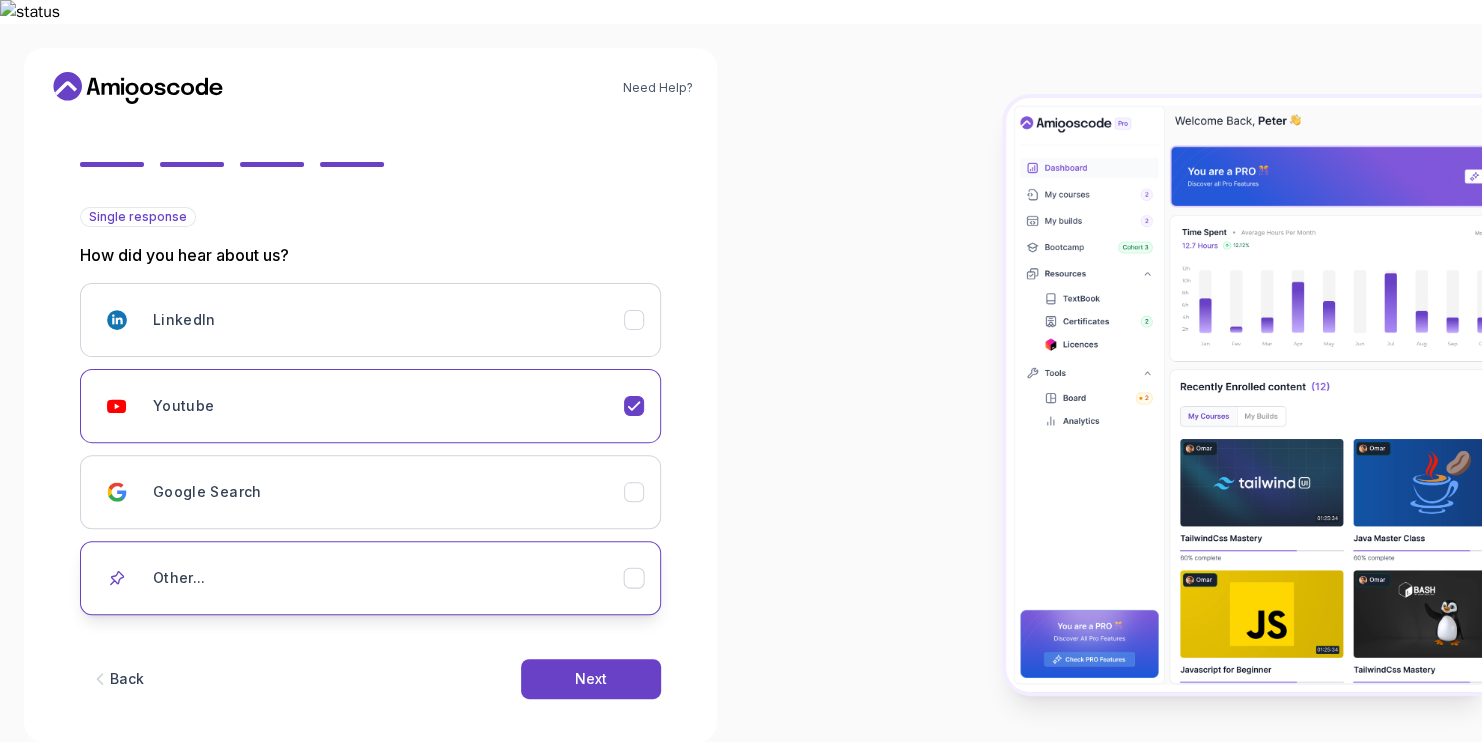 scroll, scrollTop: 165, scrollLeft: 0, axis: vertical 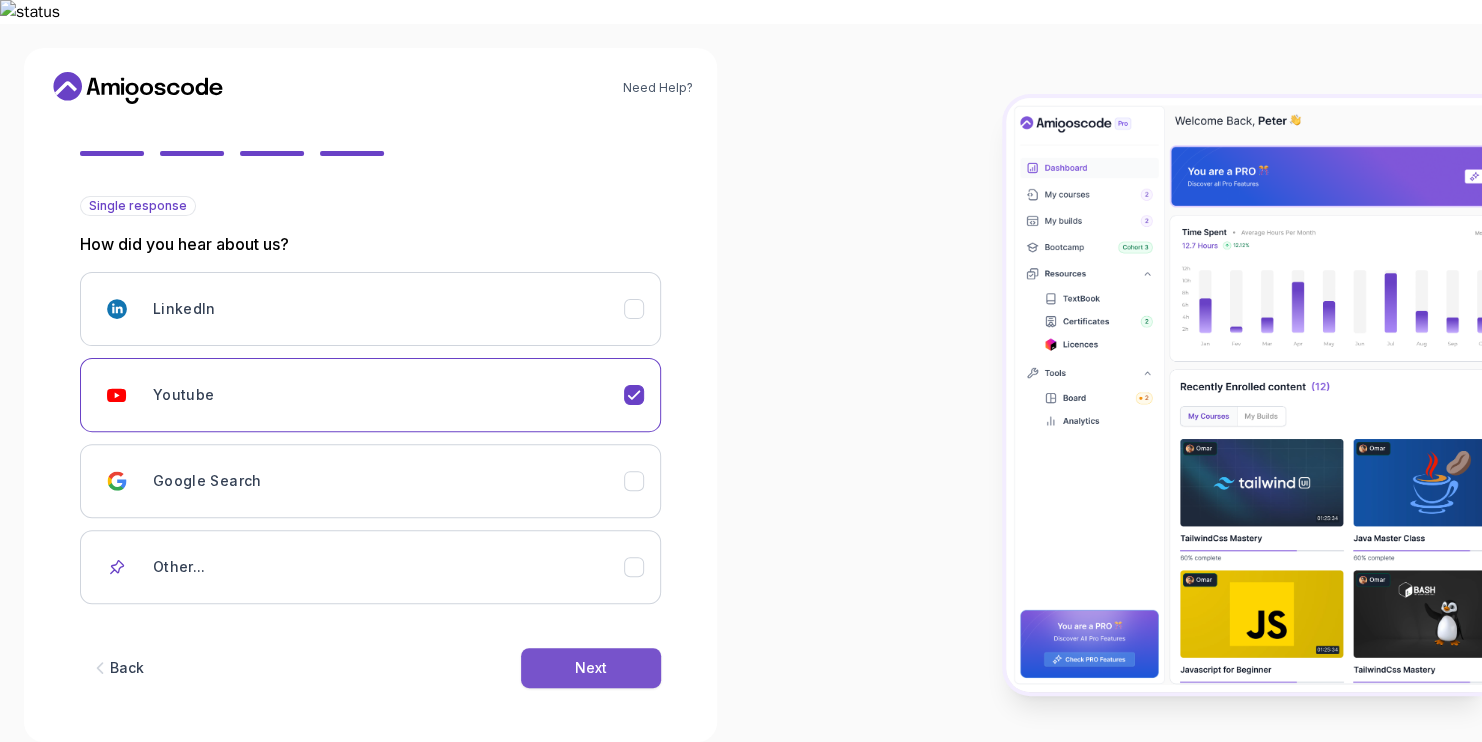 click on "Next" at bounding box center [591, 668] 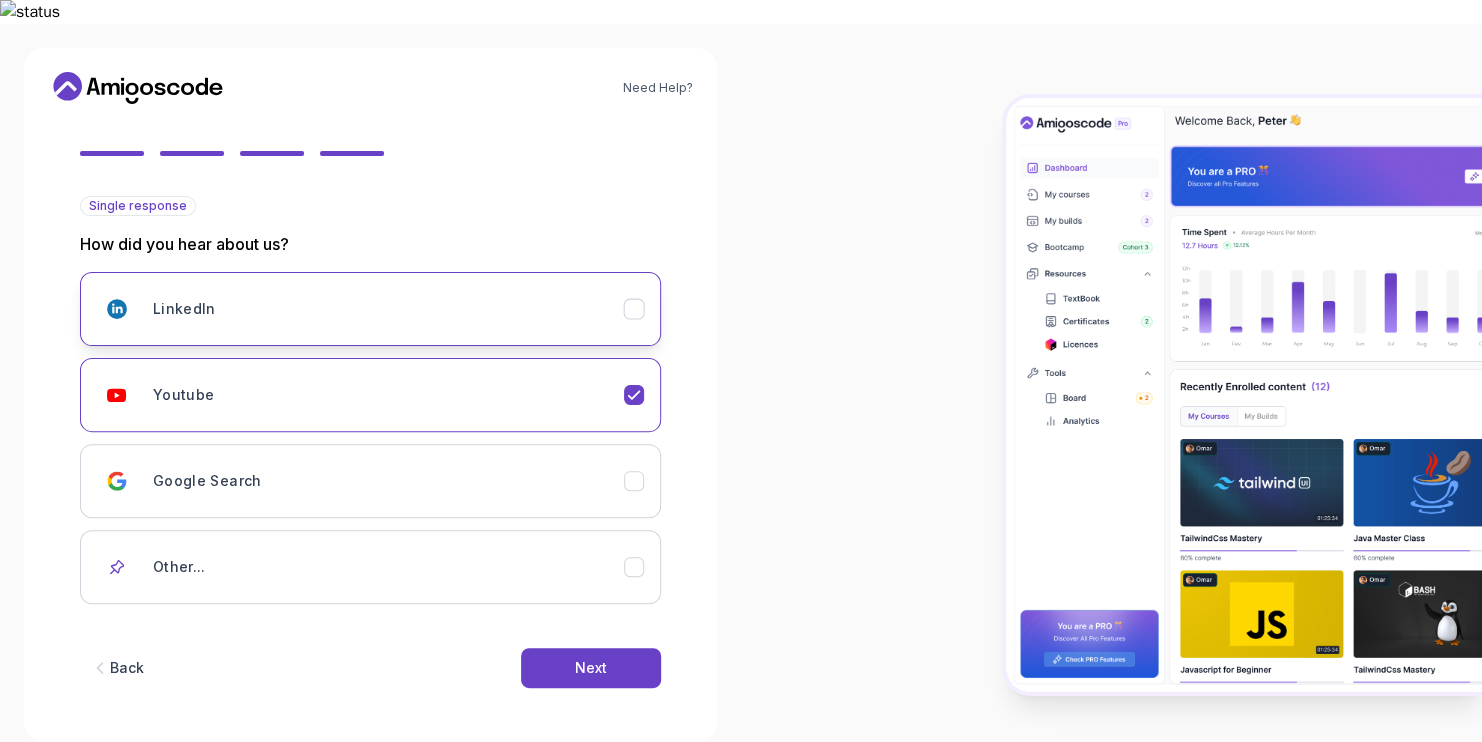 scroll, scrollTop: 0, scrollLeft: 0, axis: both 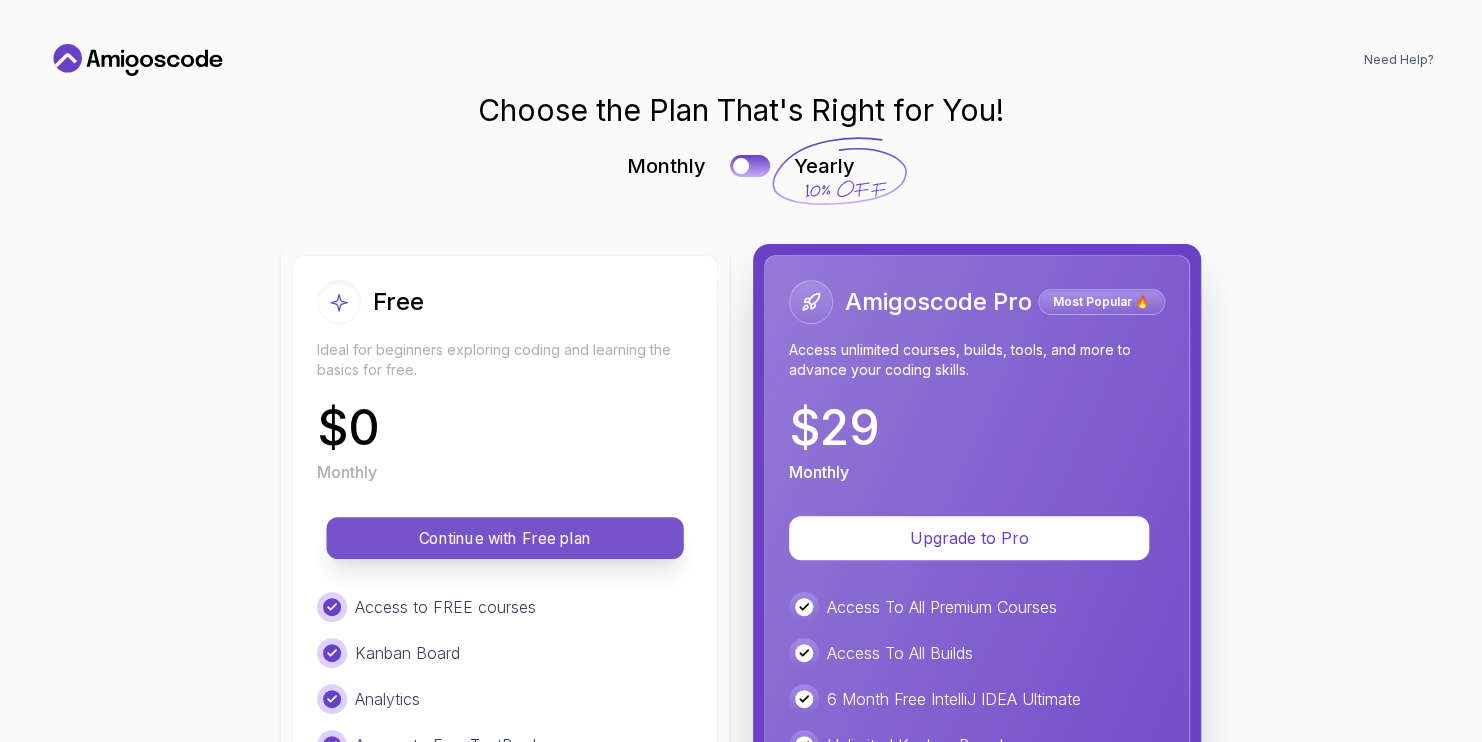 click on "Continue with Free plan" at bounding box center (505, 538) 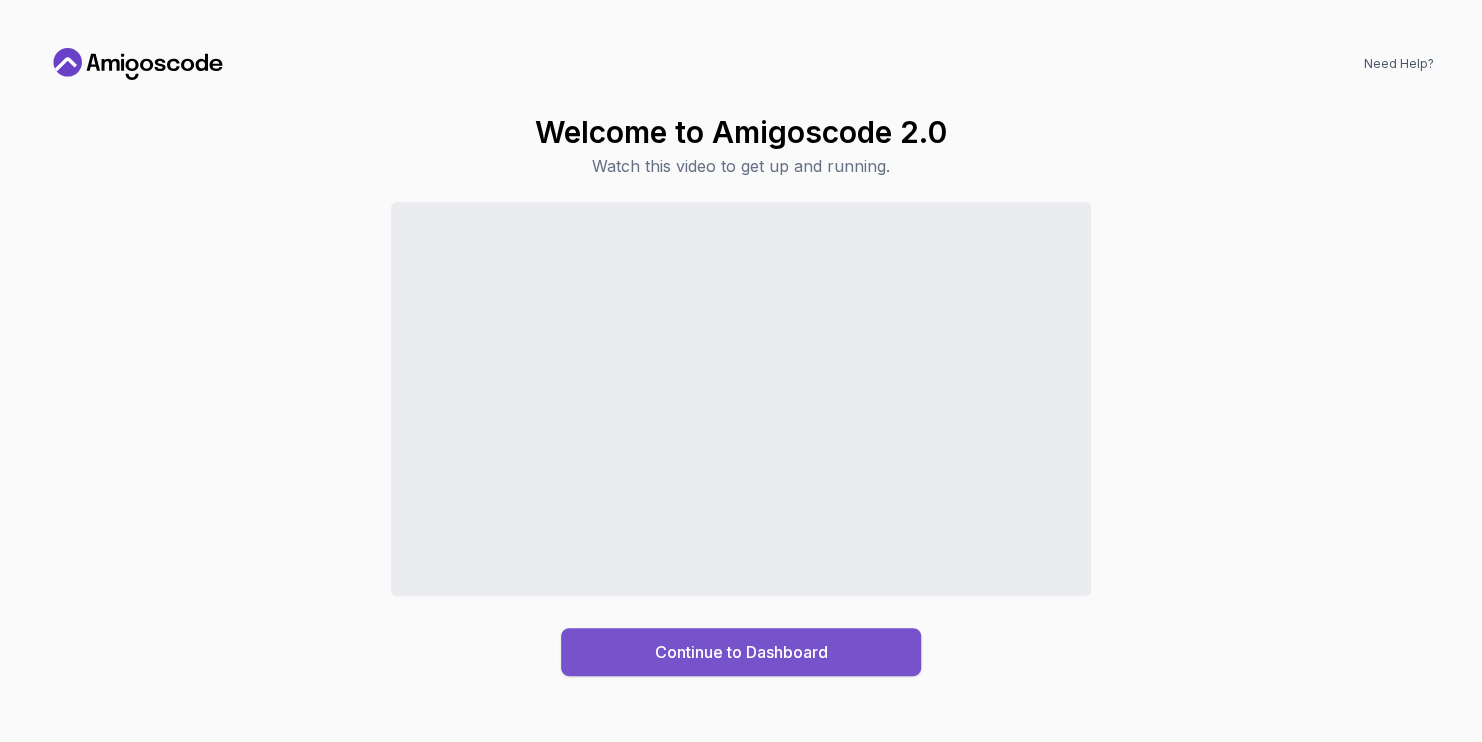 click on "Continue to Dashboard" at bounding box center (741, 652) 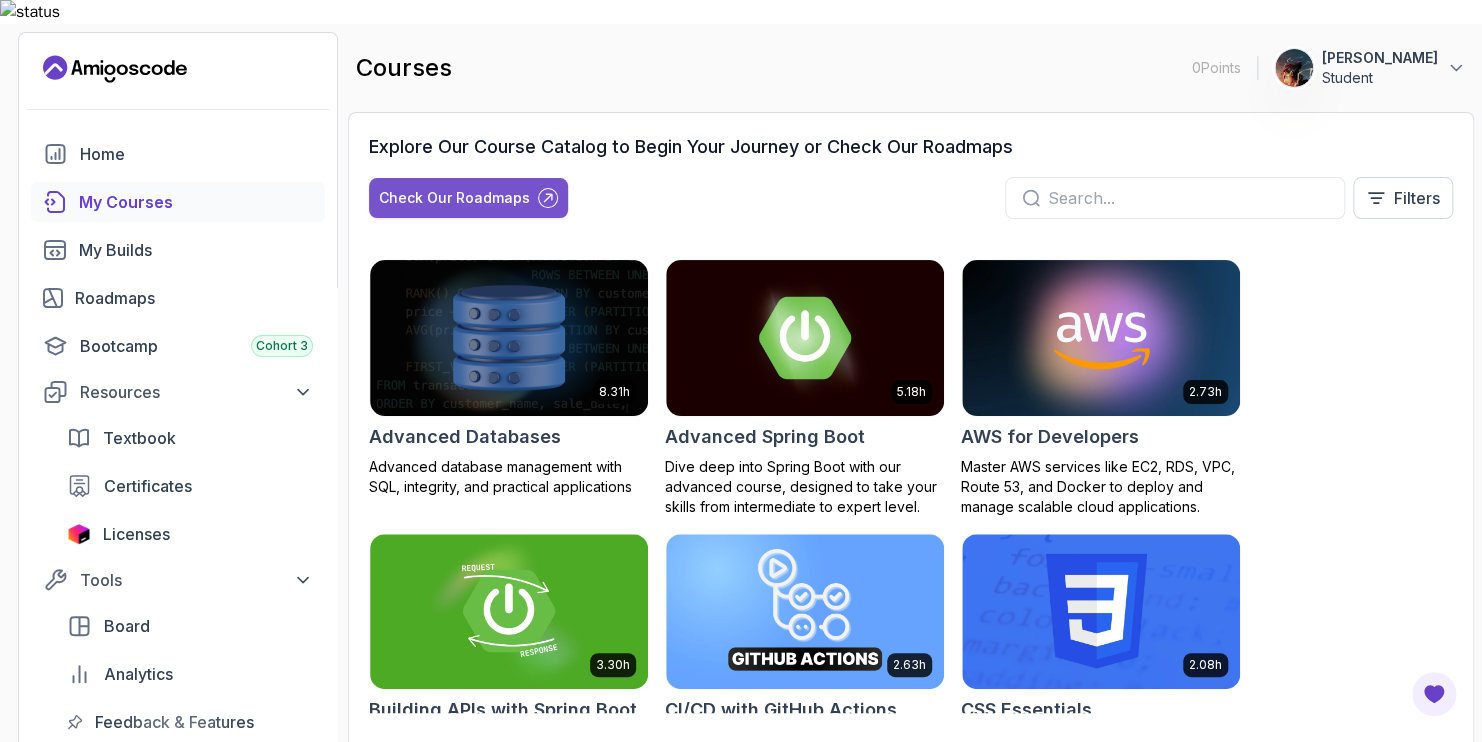 click on "Check Our Roadmaps" at bounding box center [454, 198] 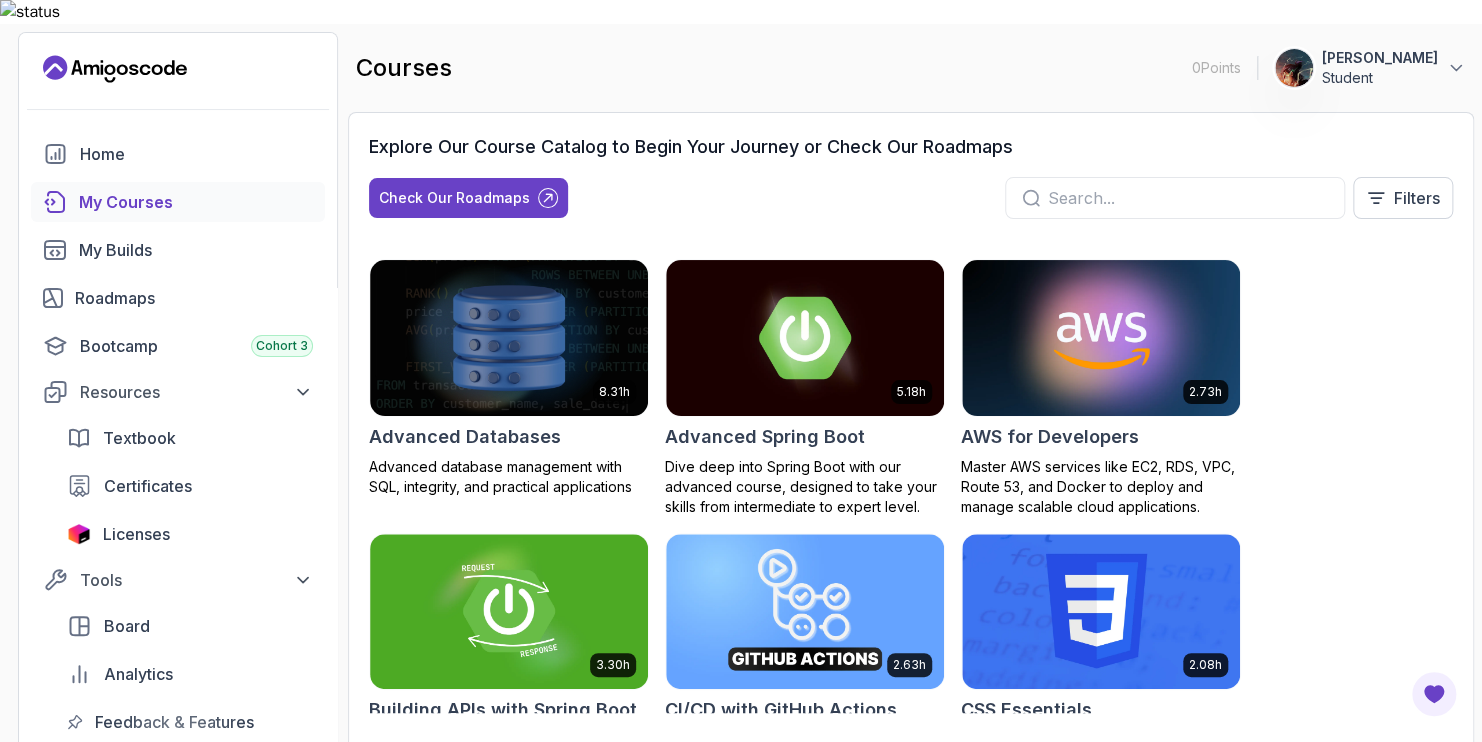 click on "[PERSON_NAME]" at bounding box center [1380, 58] 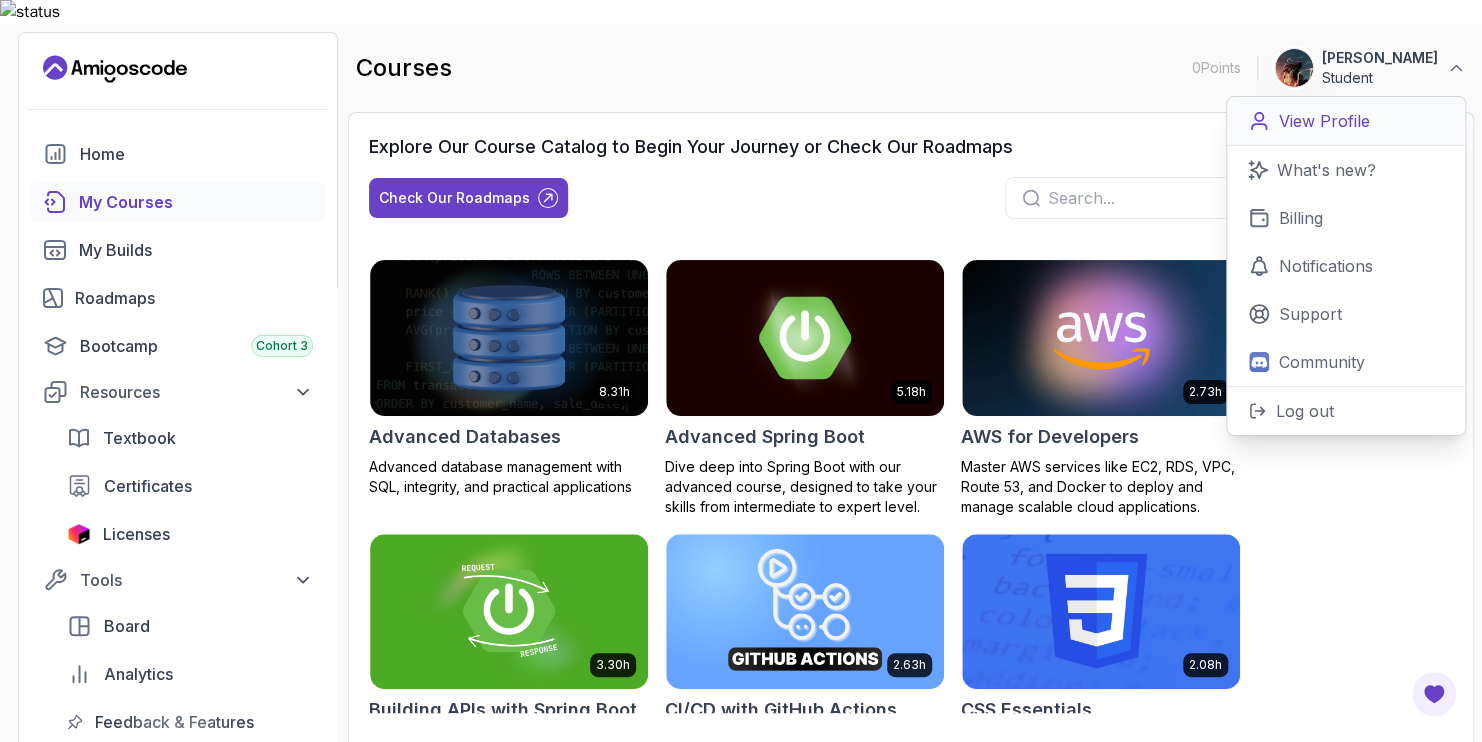 click on "View Profile" at bounding box center [1324, 121] 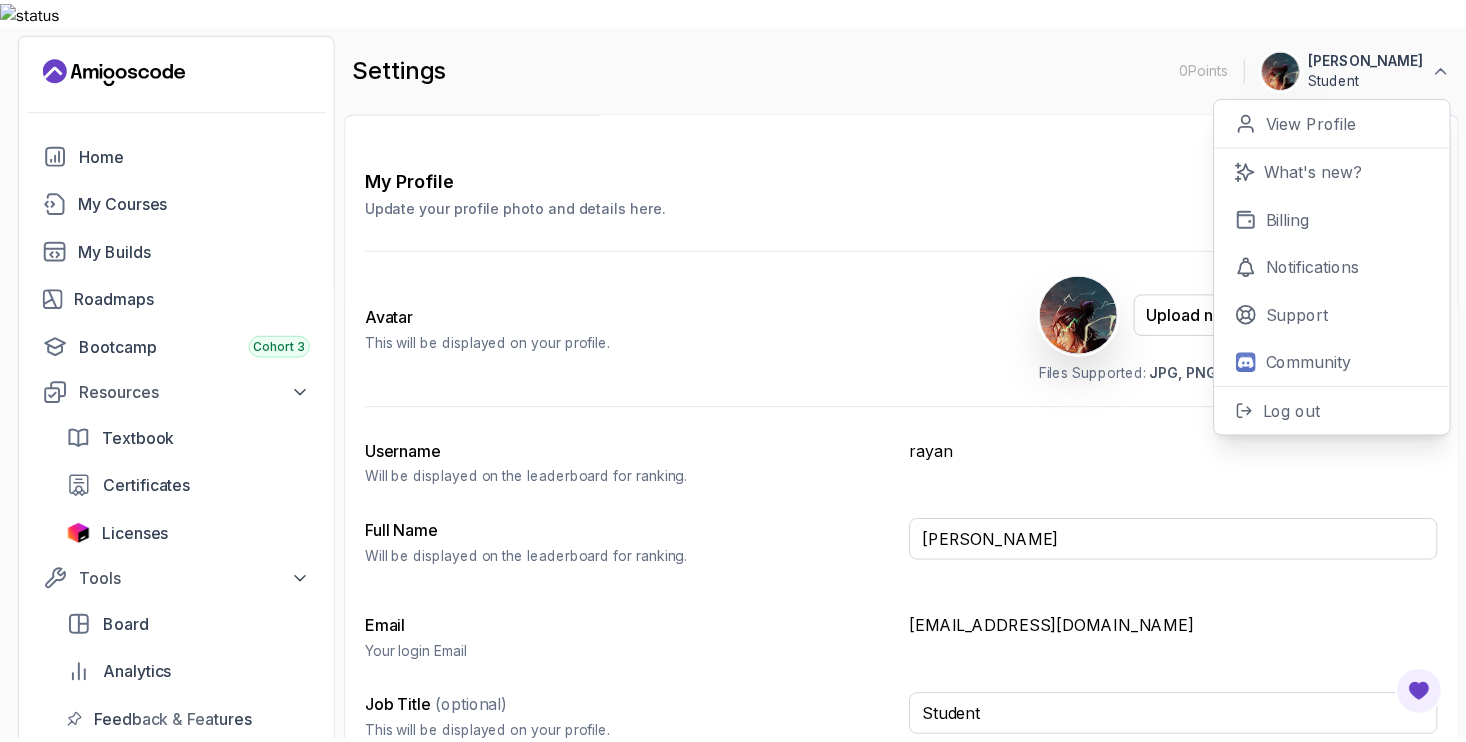 scroll, scrollTop: 0, scrollLeft: 0, axis: both 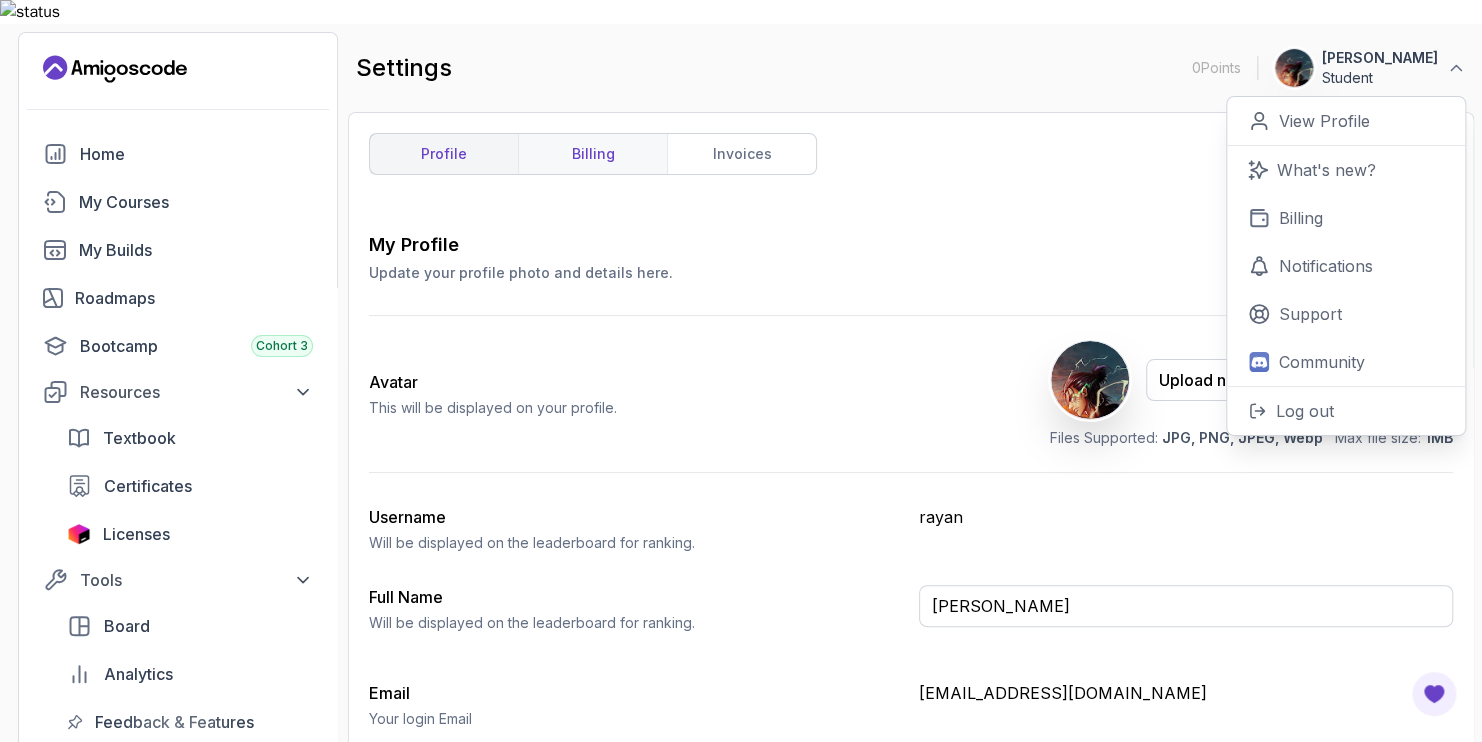 click on "billing" at bounding box center (592, 154) 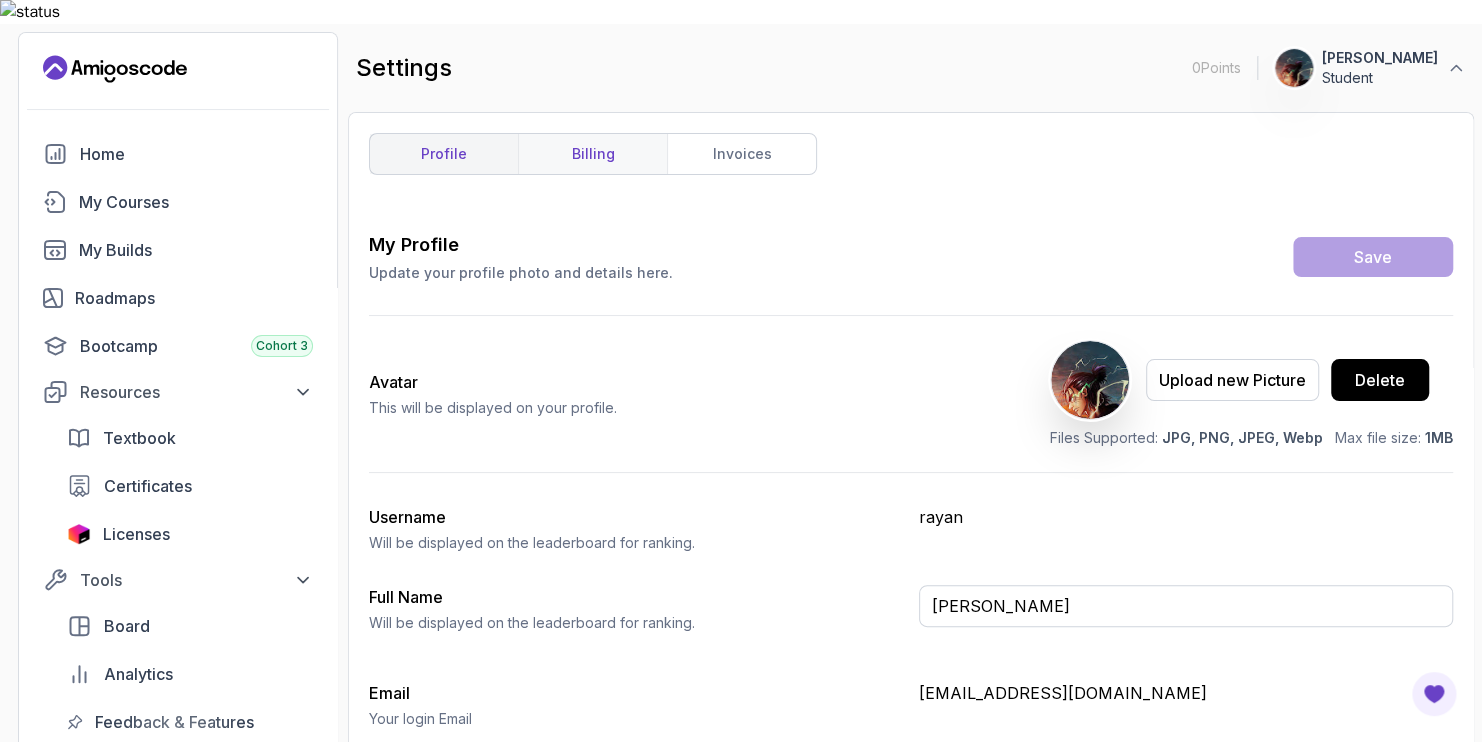 click on "billing" at bounding box center [592, 154] 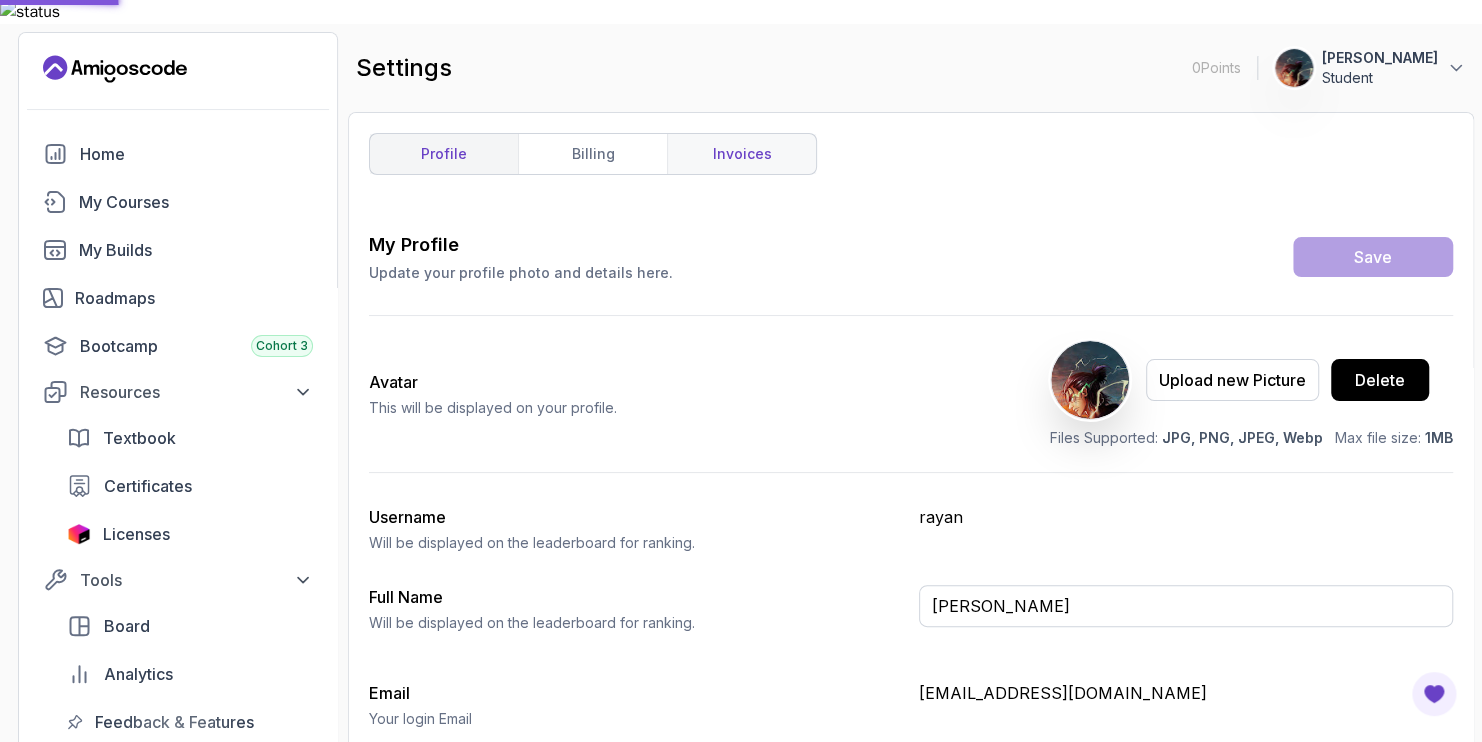 click on "invoices" at bounding box center (741, 154) 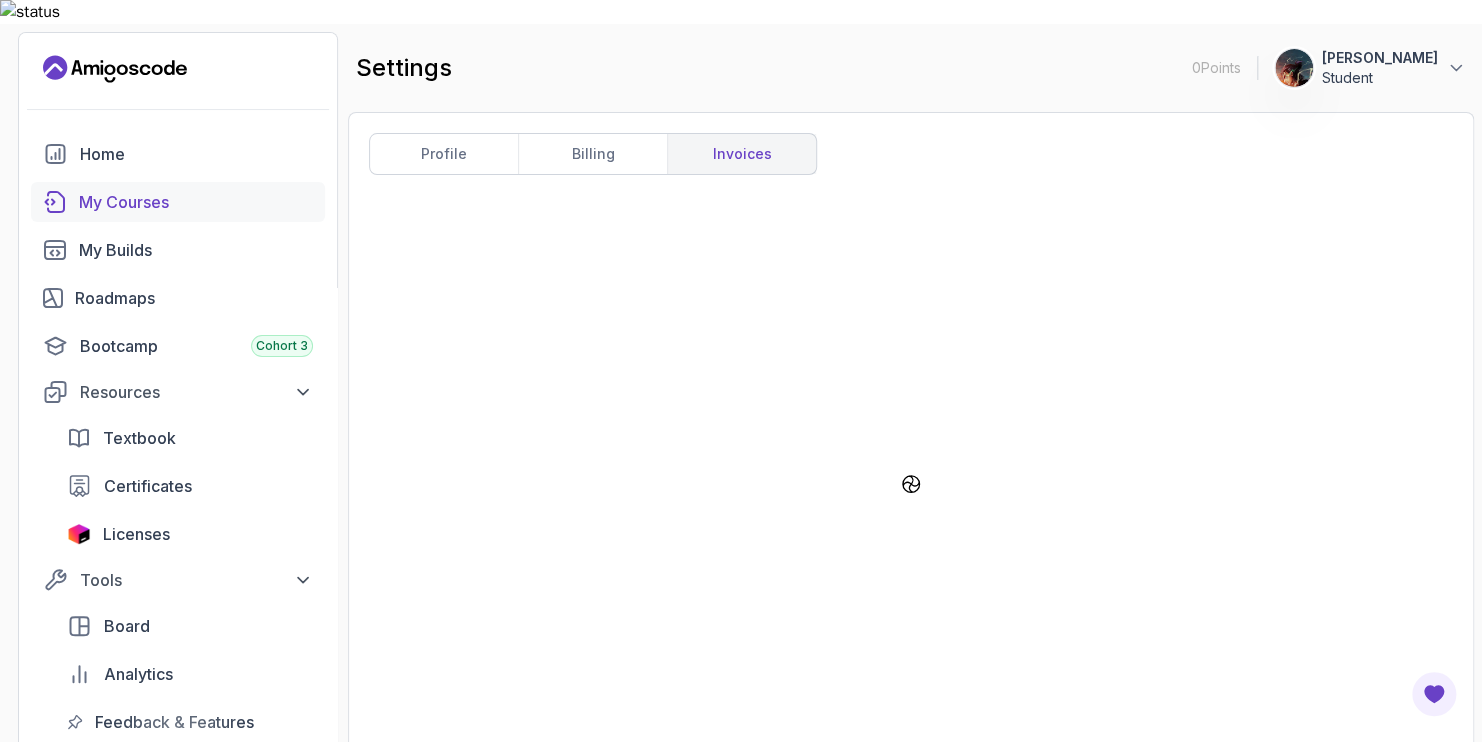 click on "My Courses" at bounding box center (196, 202) 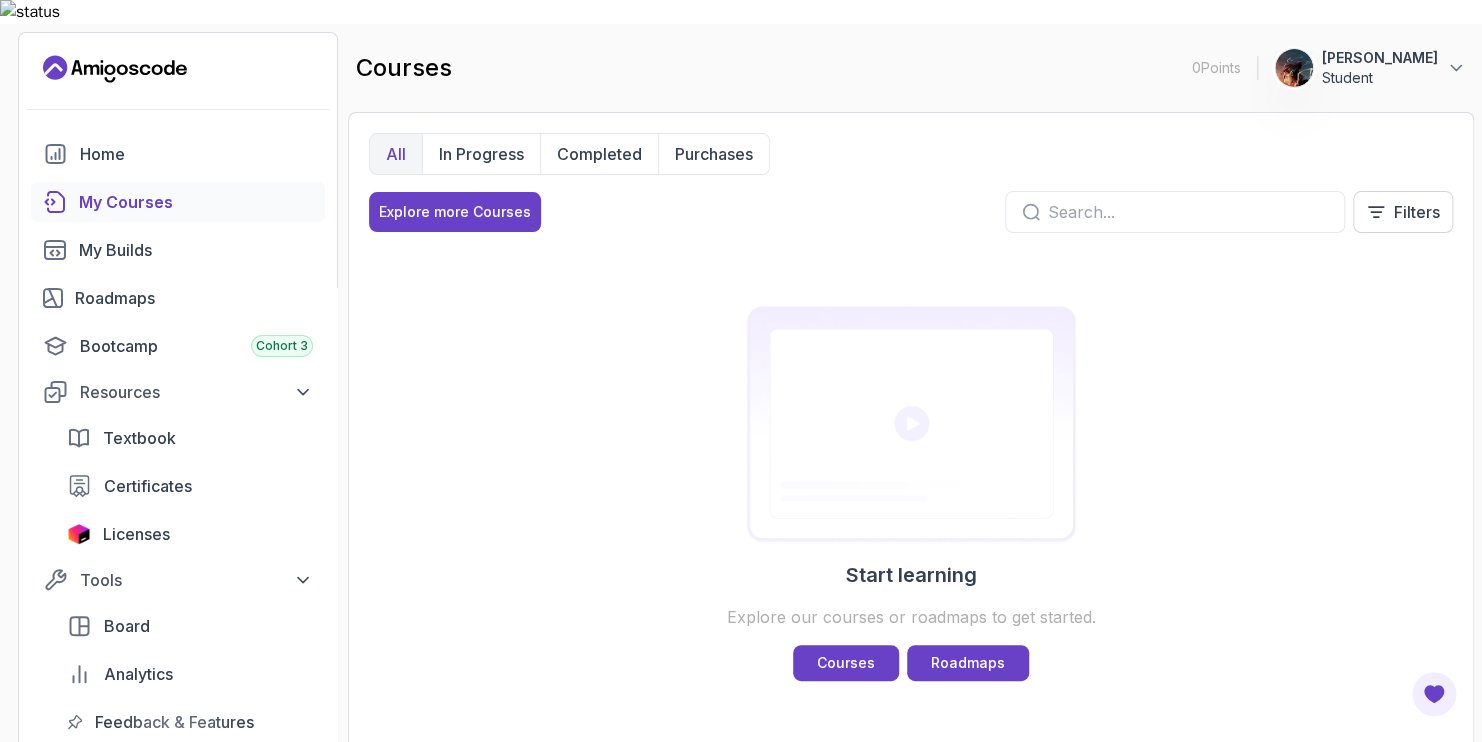 click on "Start learning Explore our courses or roadmaps to get started. Courses Roadmaps" at bounding box center [911, 493] 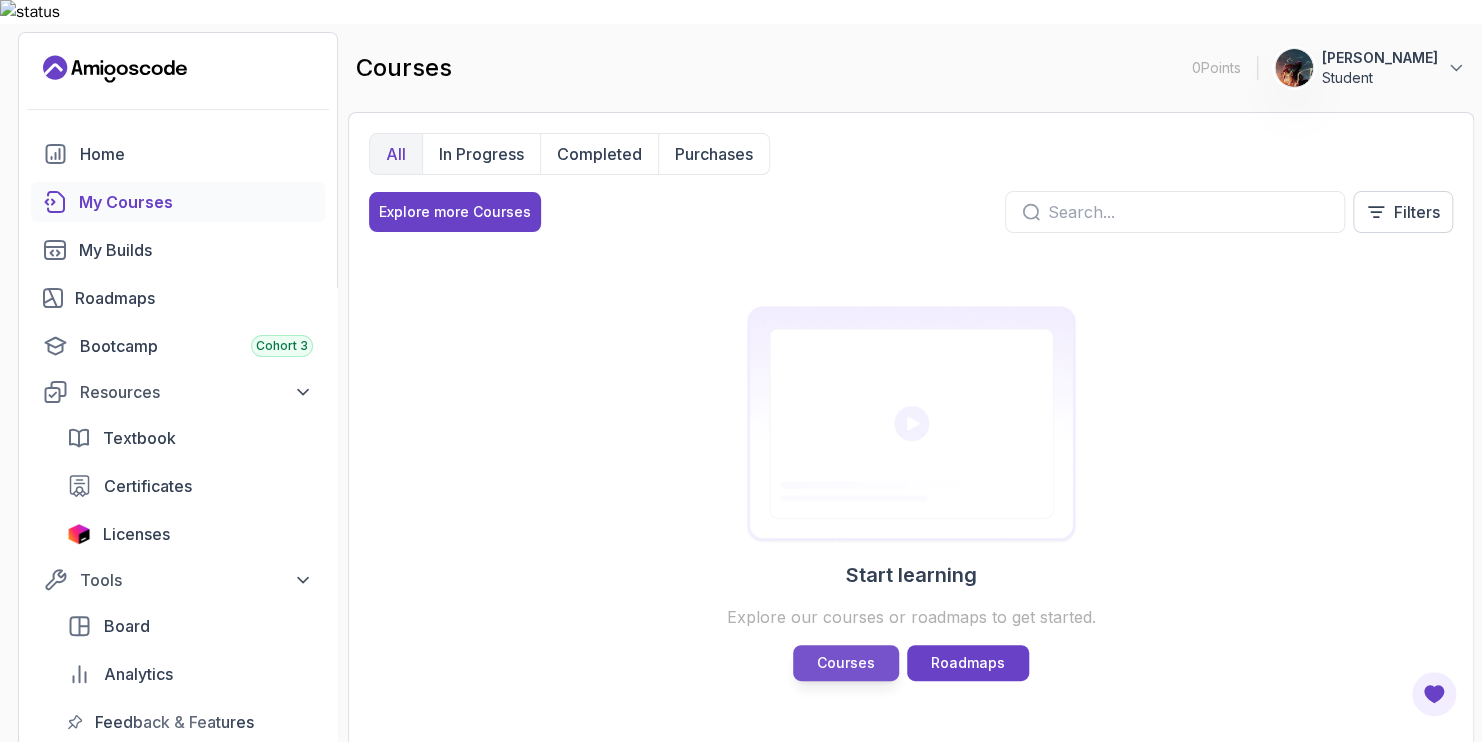 click on "Courses" at bounding box center (846, 663) 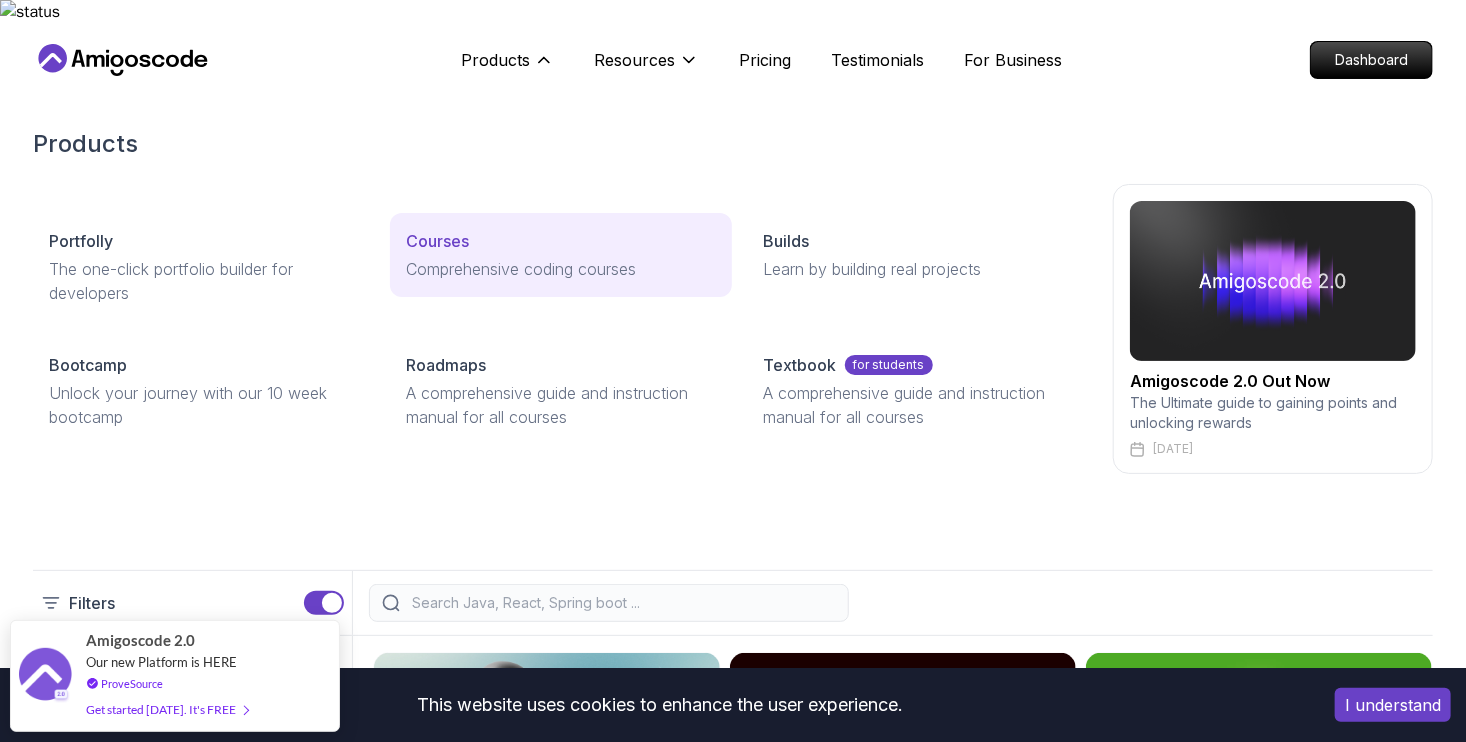click on "Courses" at bounding box center (560, 241) 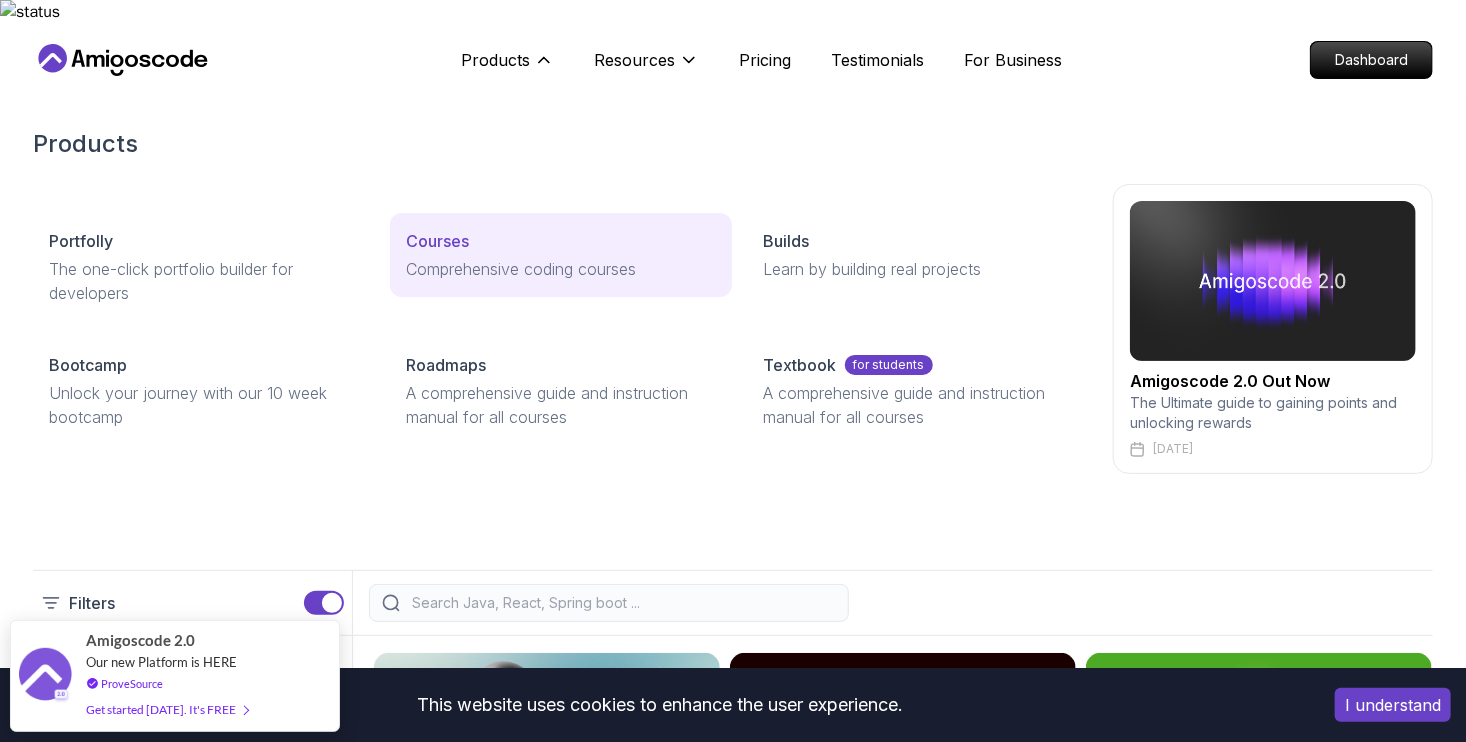 click on "Courses" at bounding box center (560, 241) 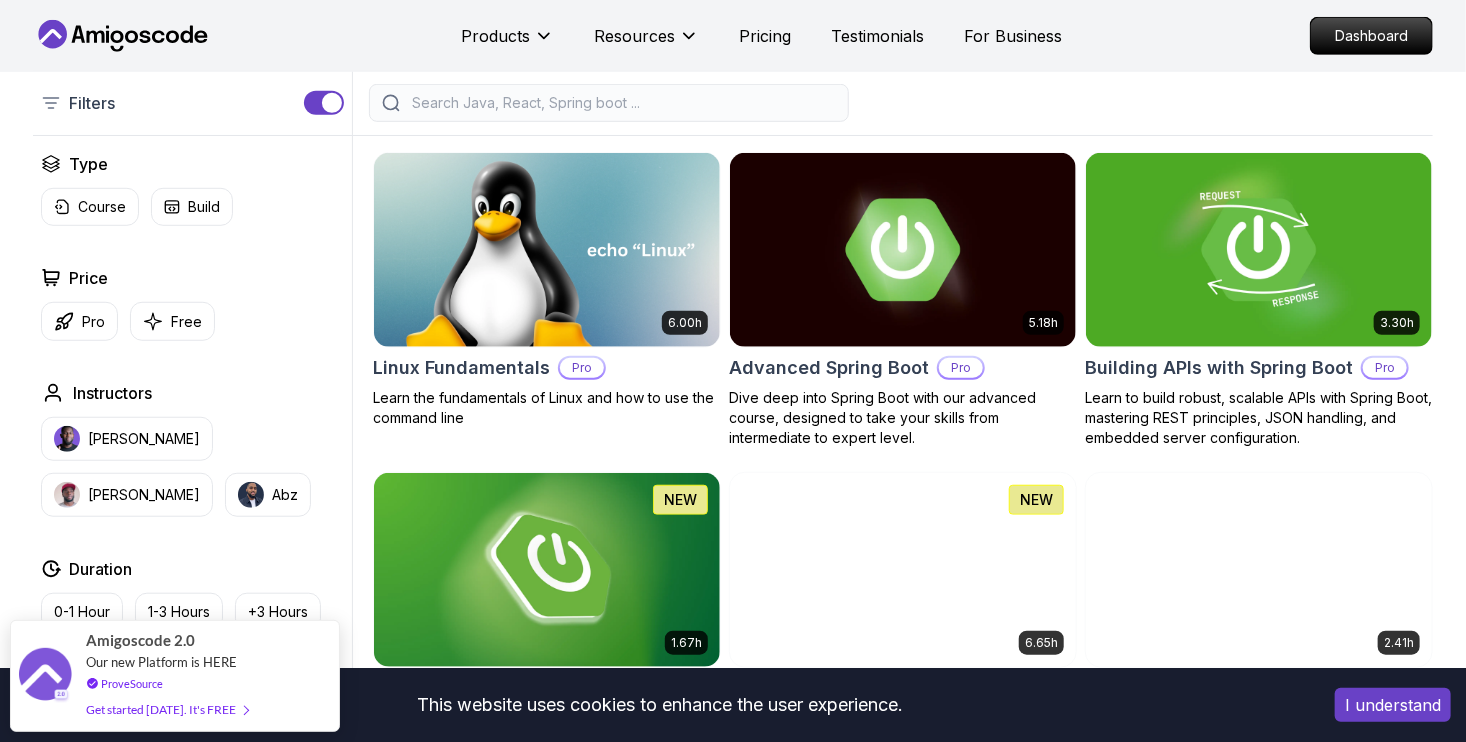scroll, scrollTop: 600, scrollLeft: 0, axis: vertical 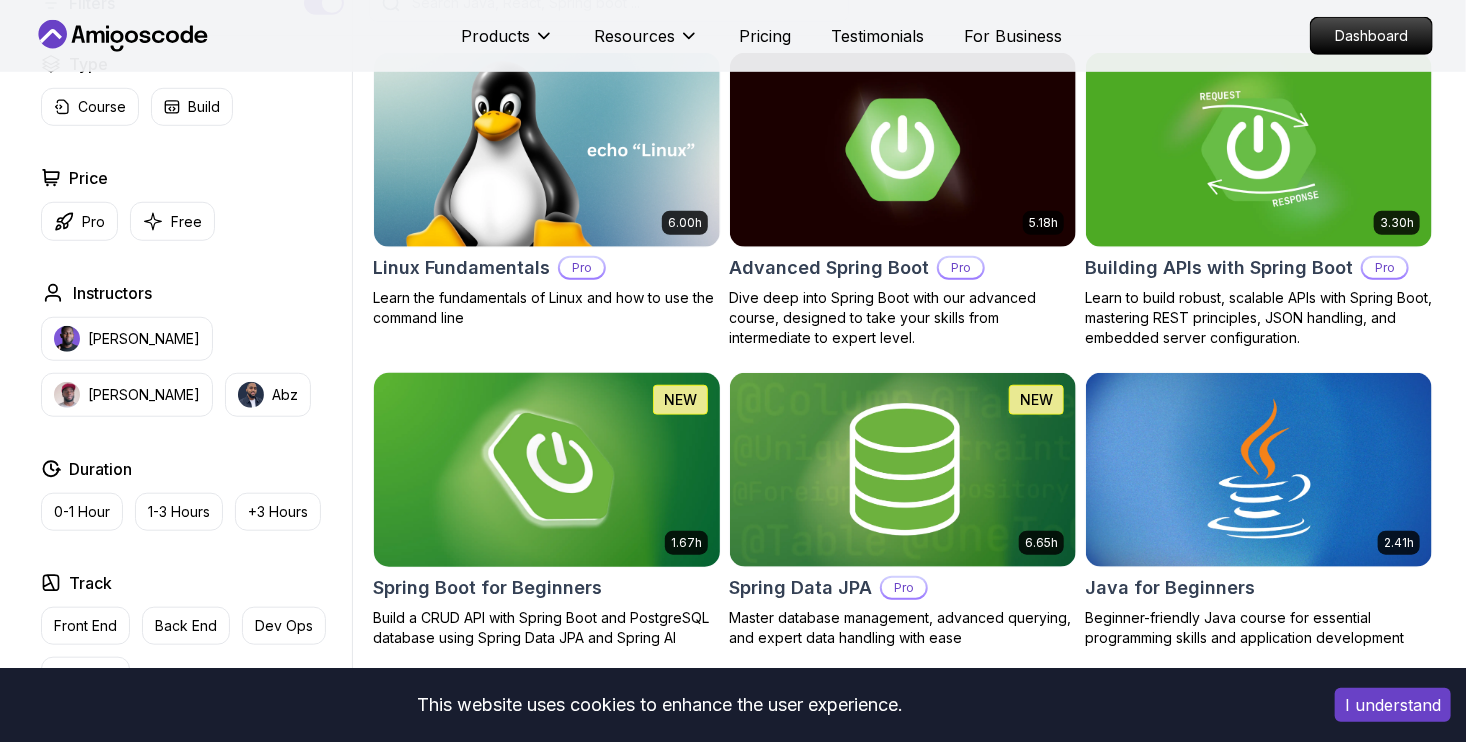 click at bounding box center [546, 469] 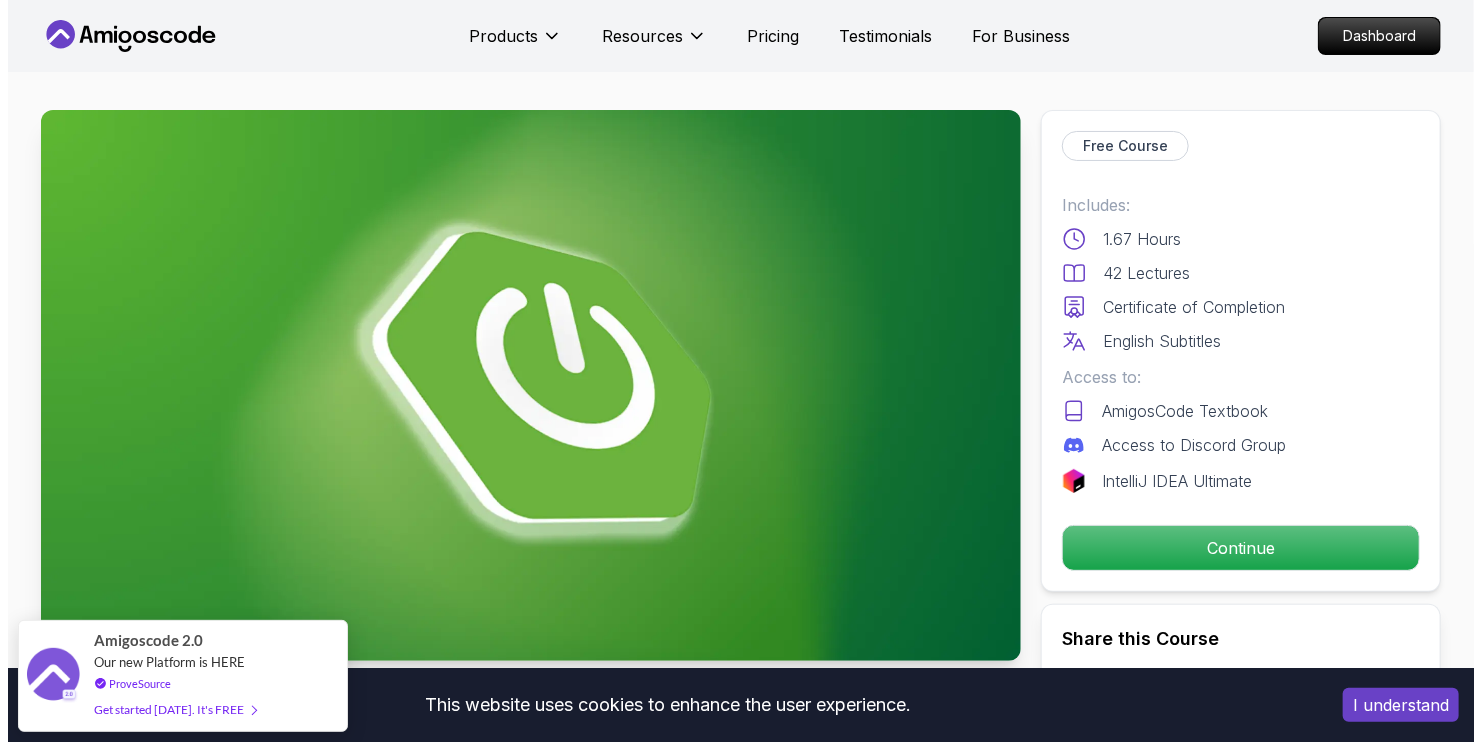 scroll, scrollTop: 0, scrollLeft: 0, axis: both 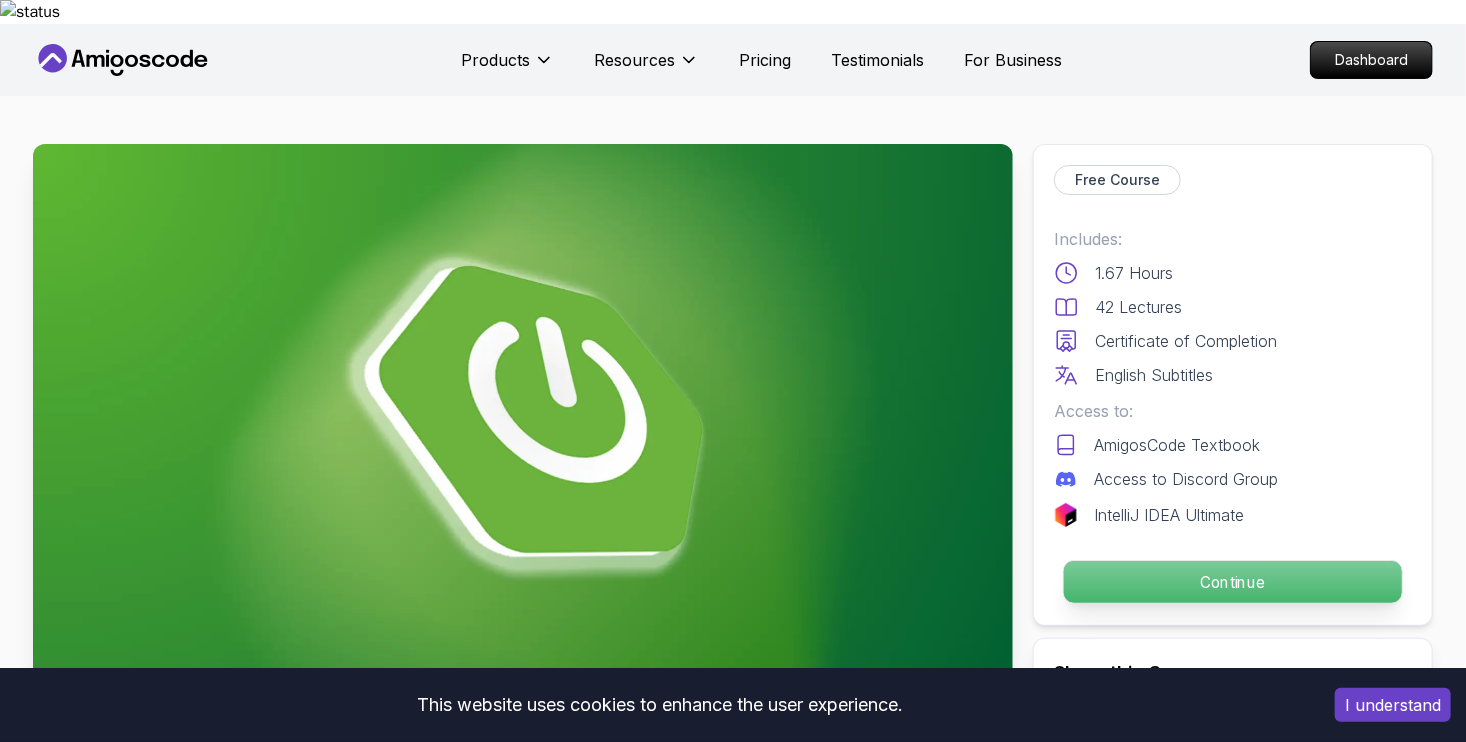 click on "Continue" at bounding box center [1233, 582] 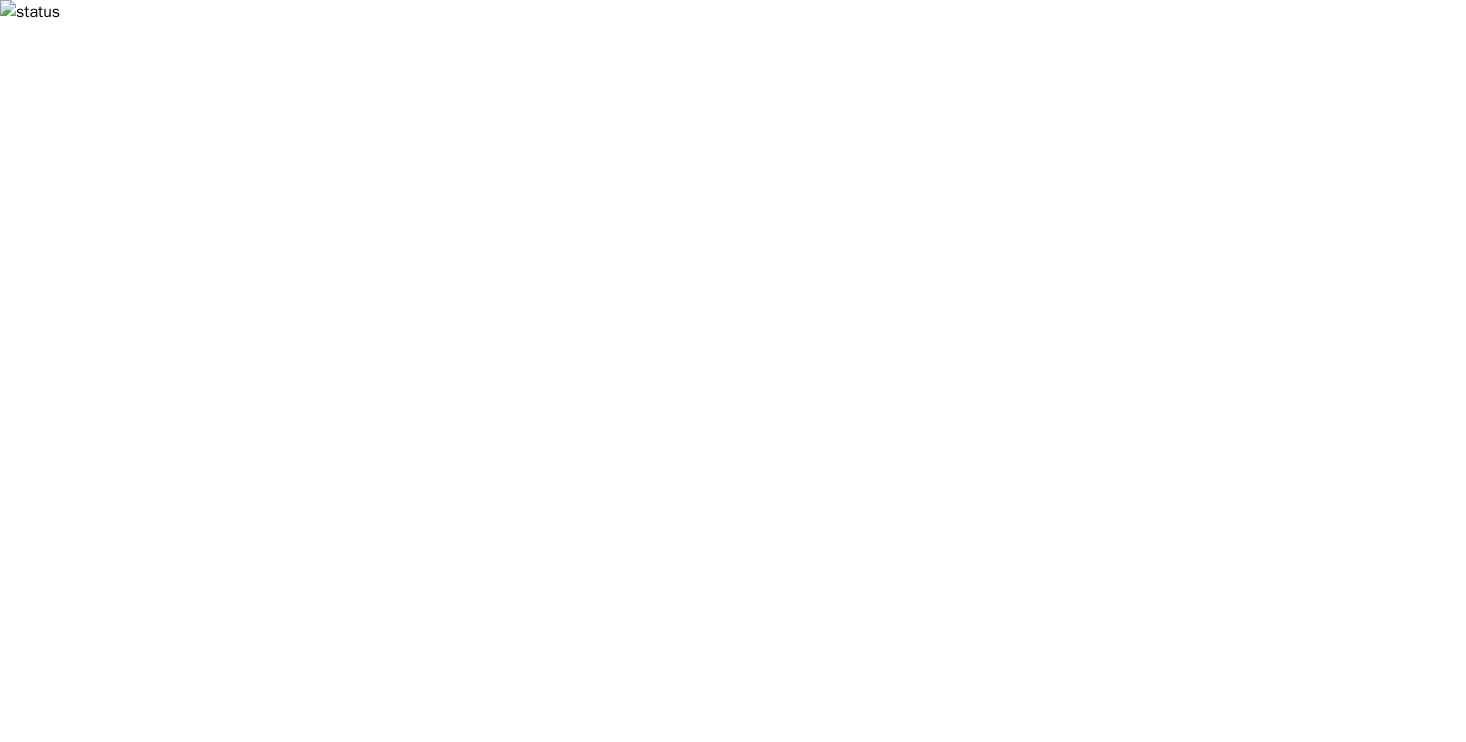 click at bounding box center [733, 12] 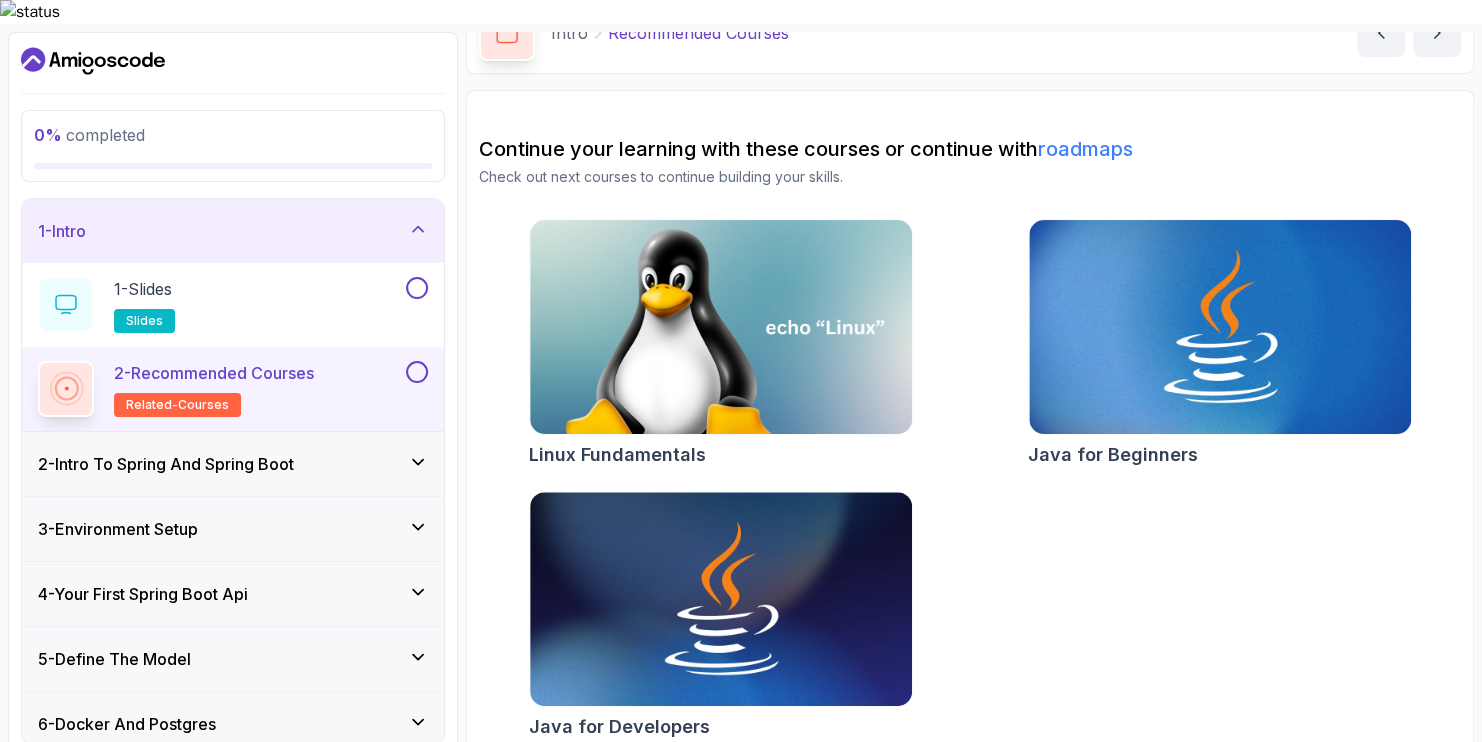 scroll, scrollTop: 113, scrollLeft: 0, axis: vertical 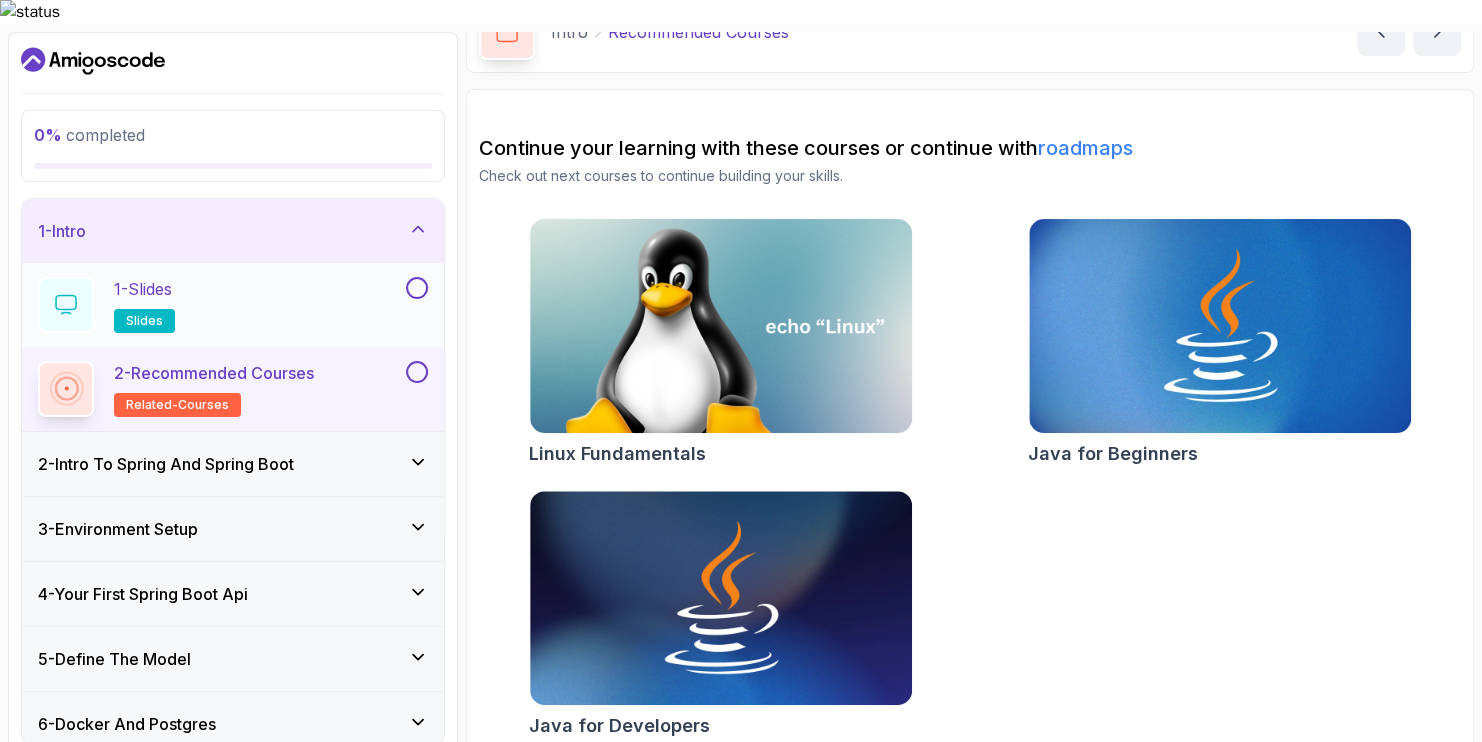 click at bounding box center [415, 288] 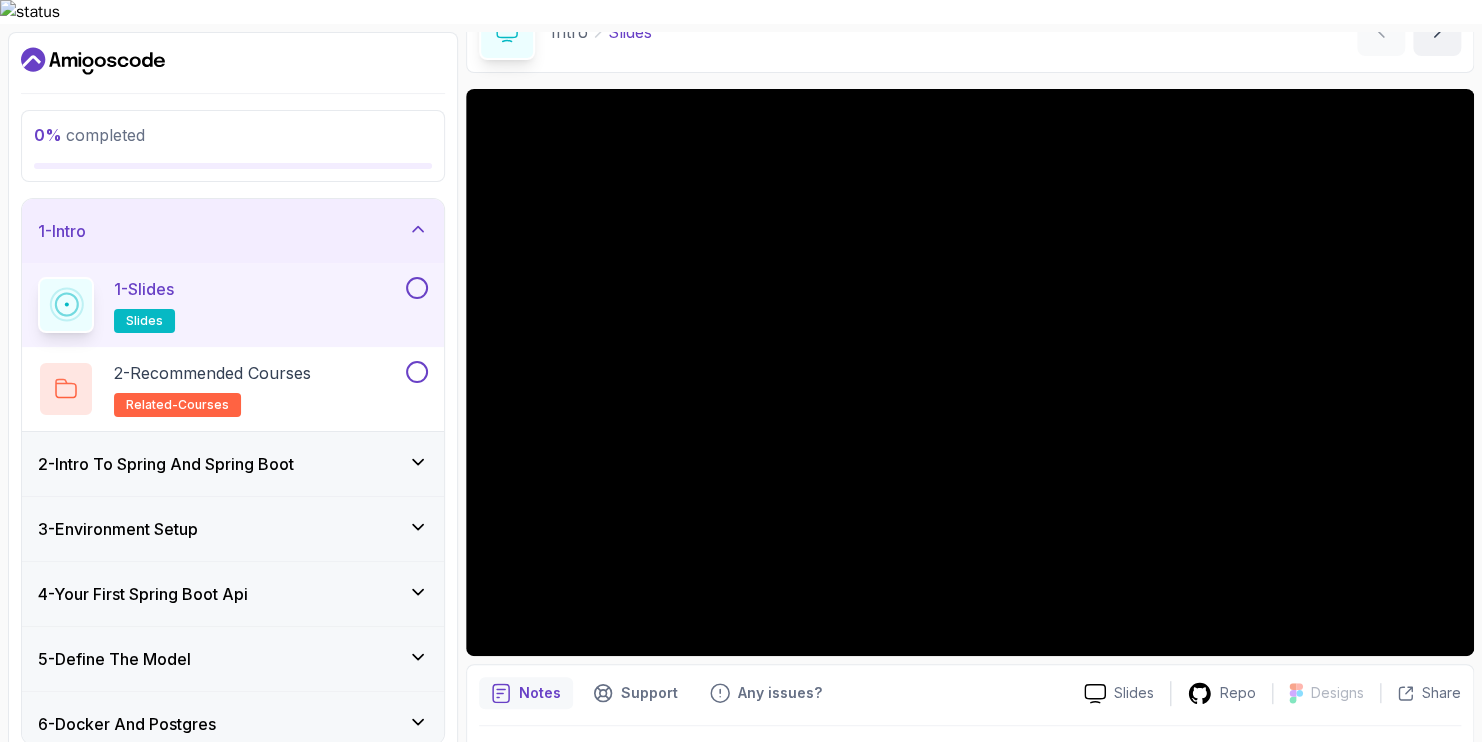 click at bounding box center [417, 288] 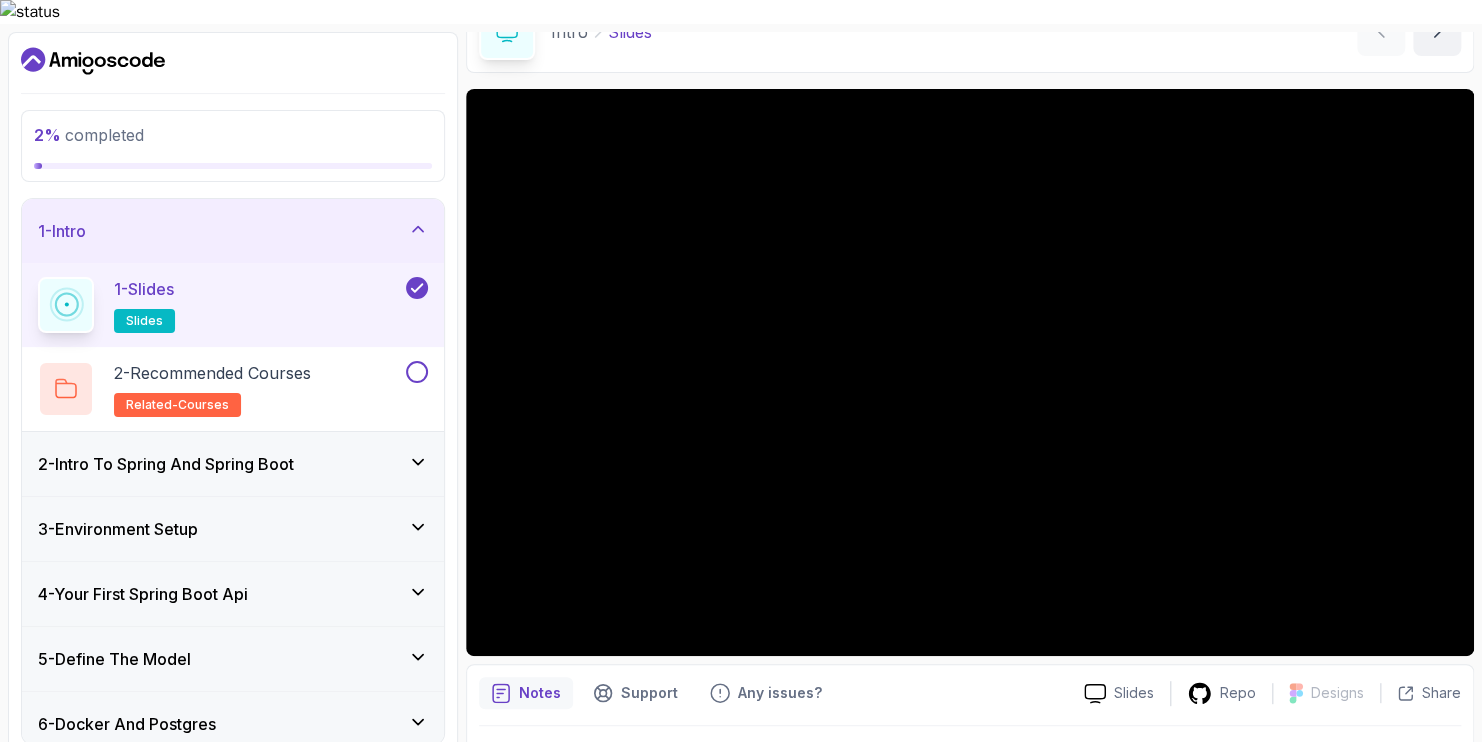type 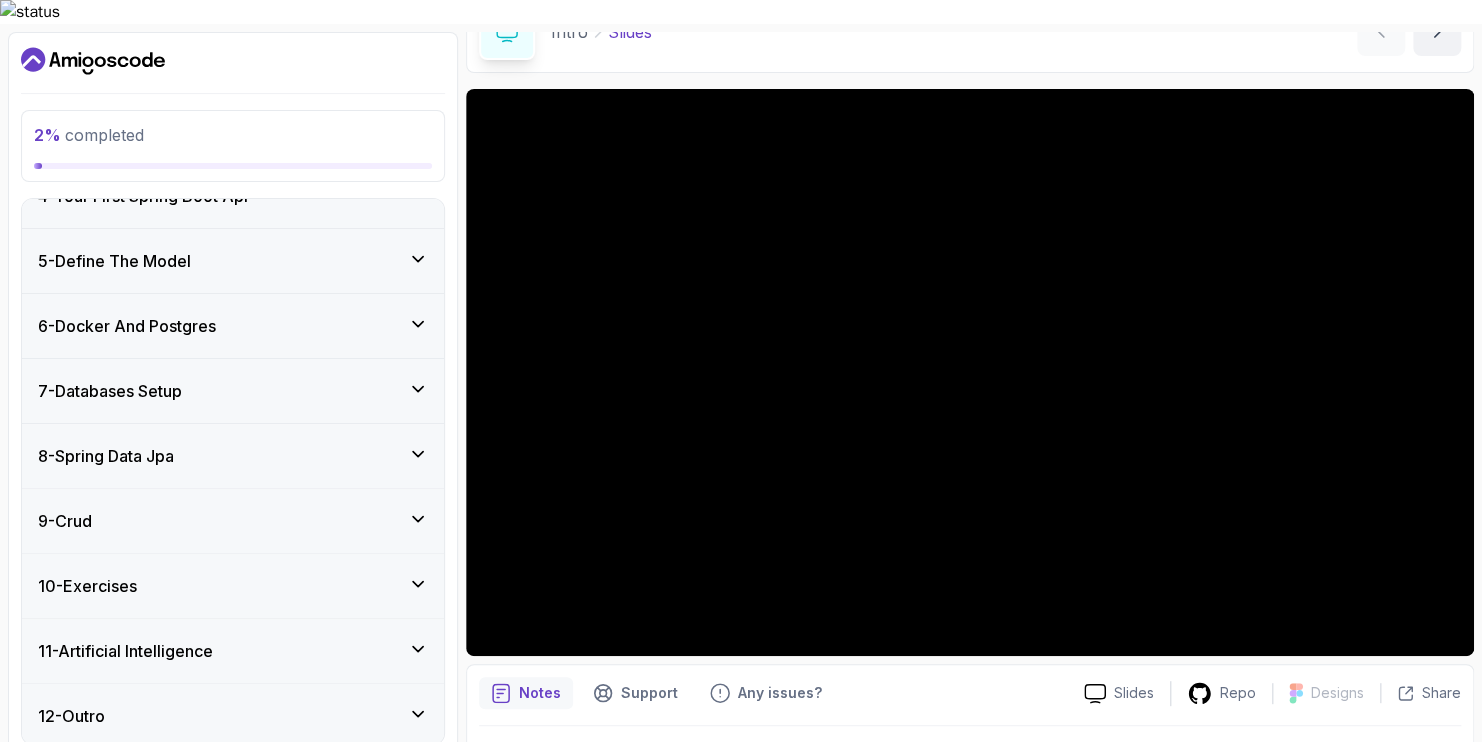 scroll, scrollTop: 0, scrollLeft: 0, axis: both 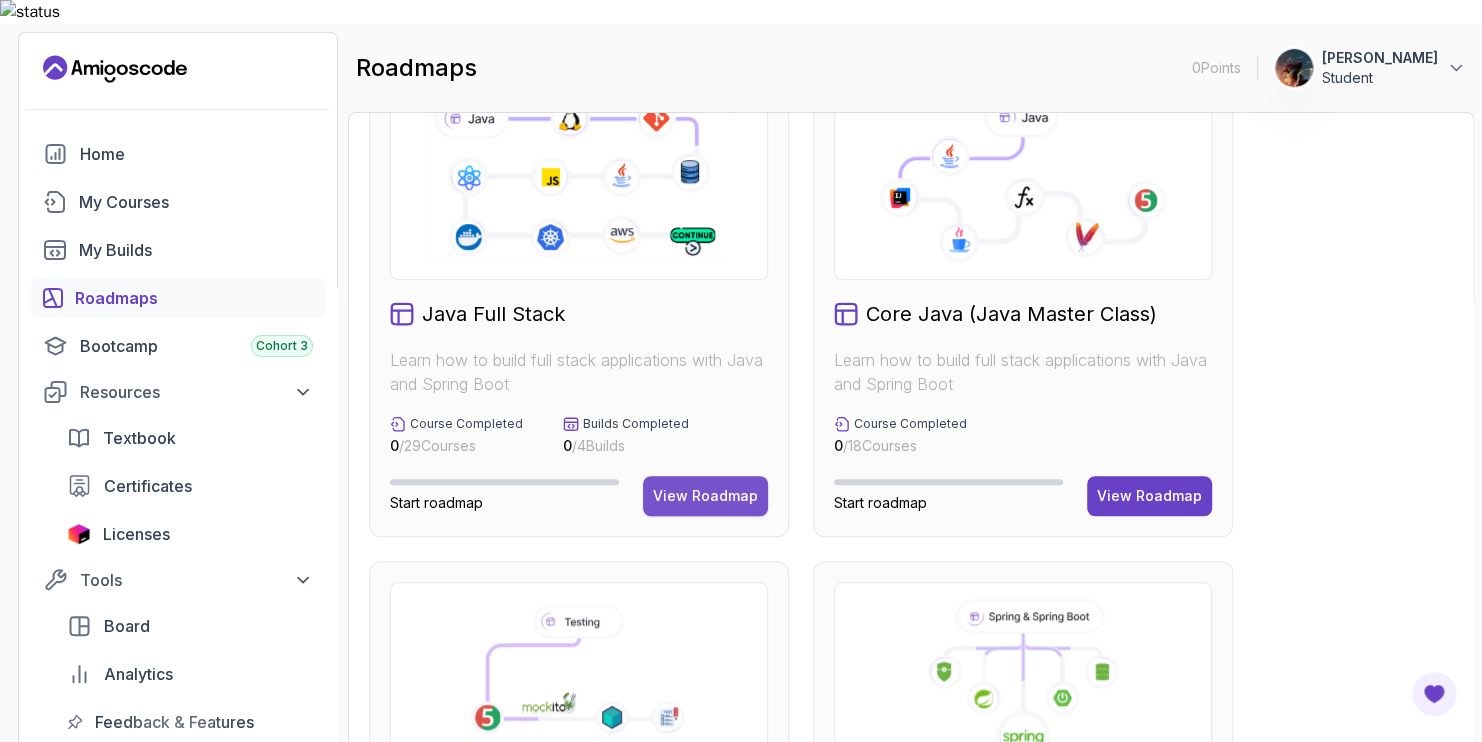 click on "View Roadmap" at bounding box center [705, 496] 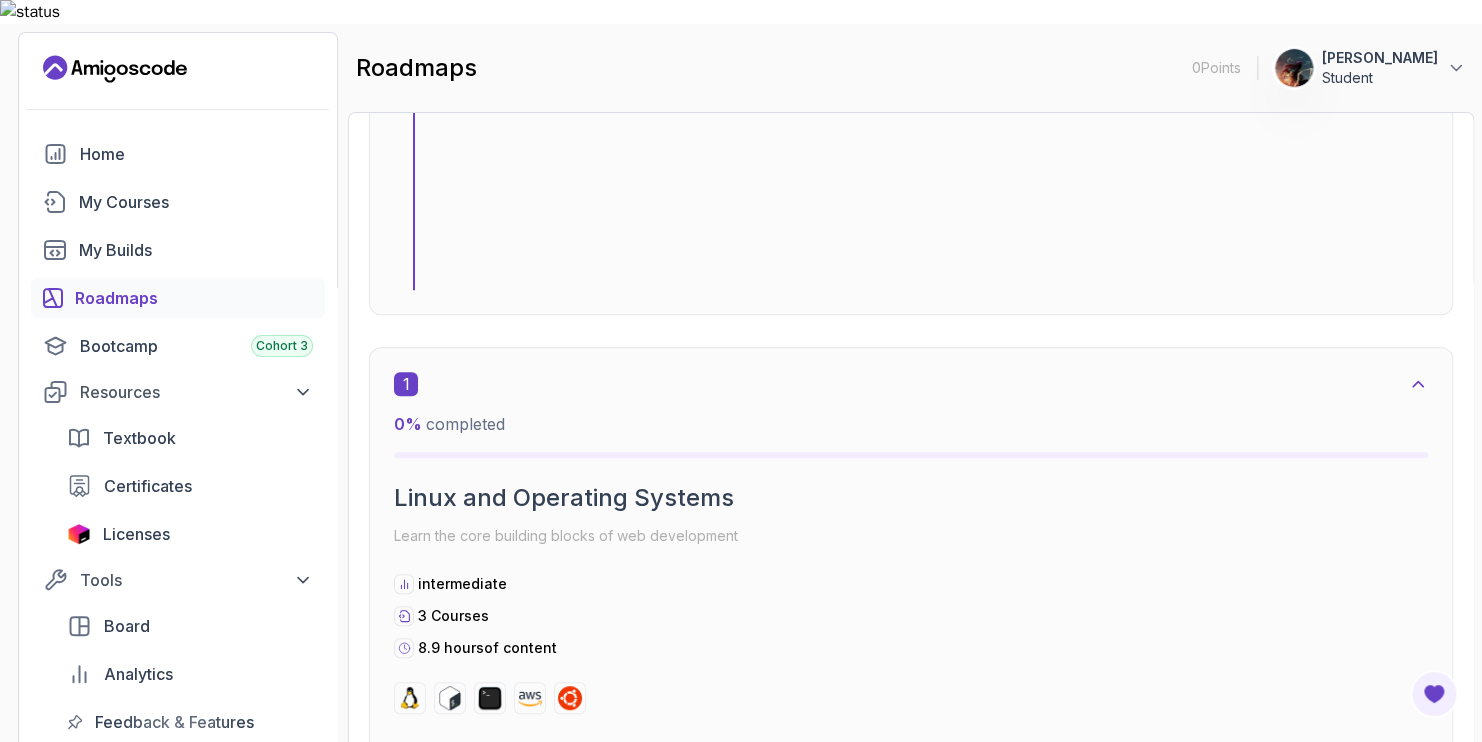 scroll, scrollTop: 0, scrollLeft: 0, axis: both 